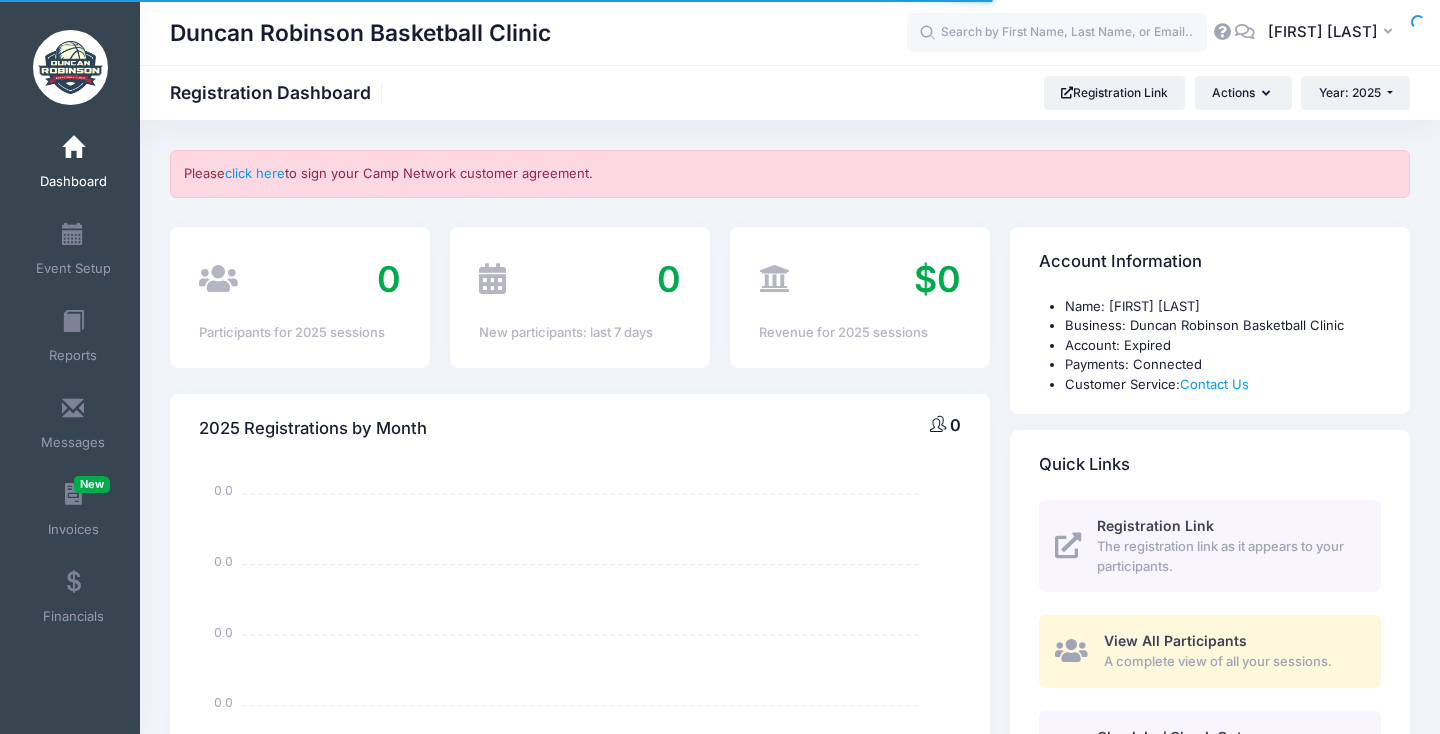 select 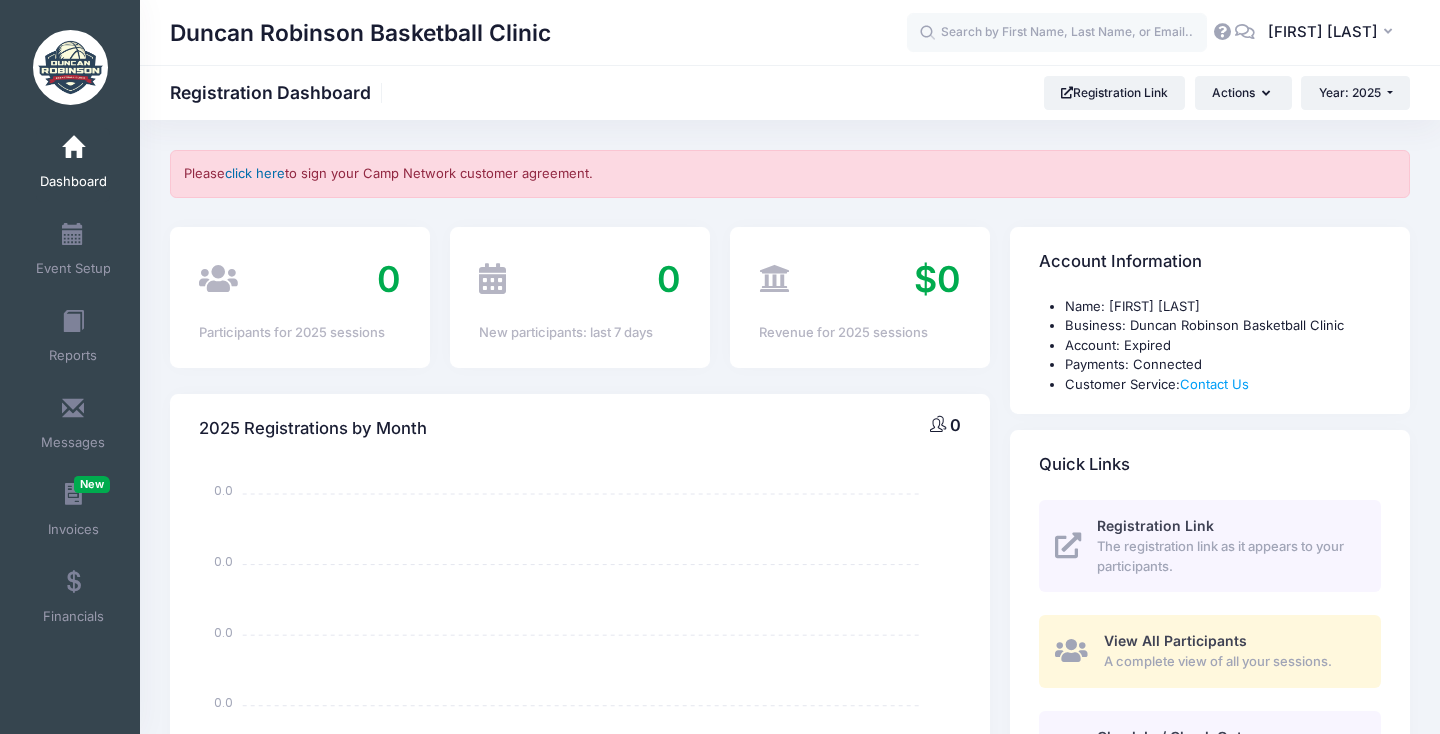 click on "click here" at bounding box center [255, 173] 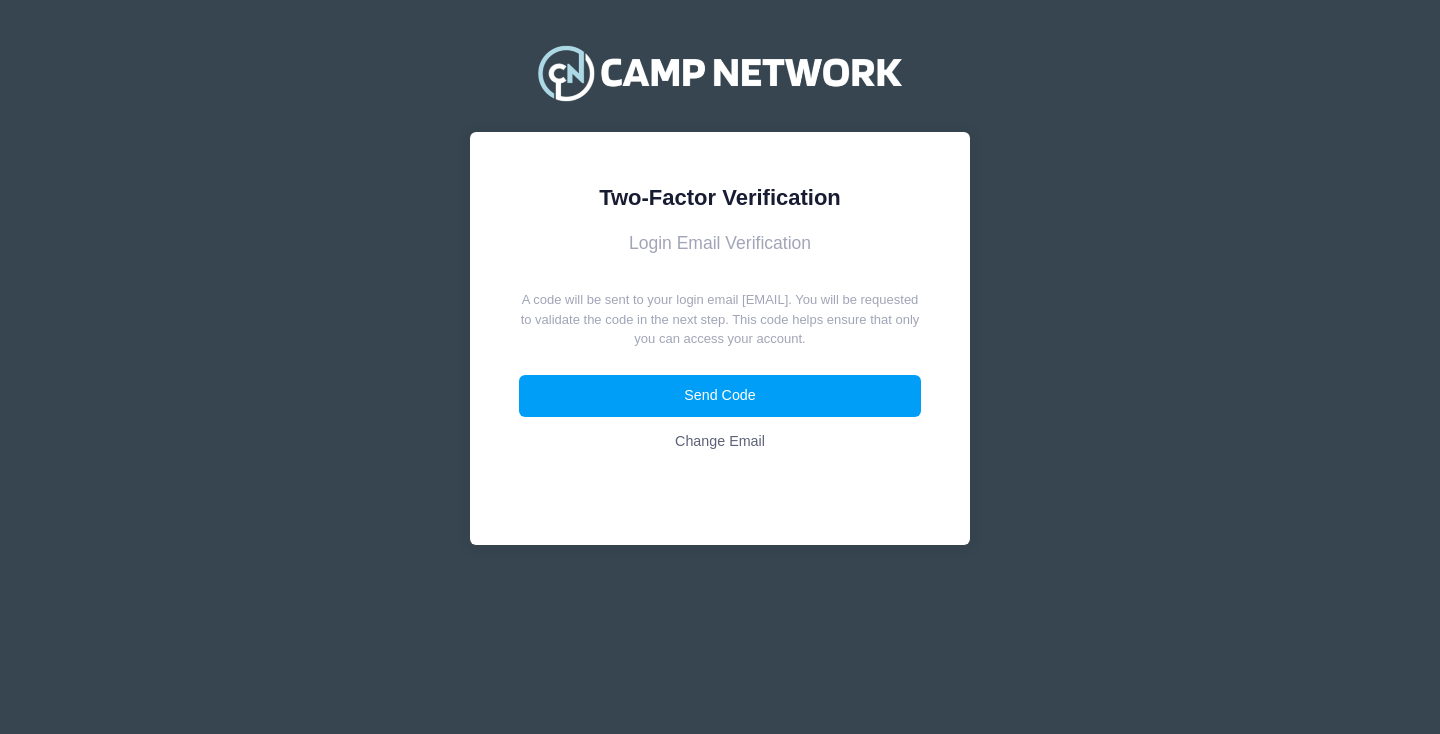 scroll, scrollTop: 0, scrollLeft: 0, axis: both 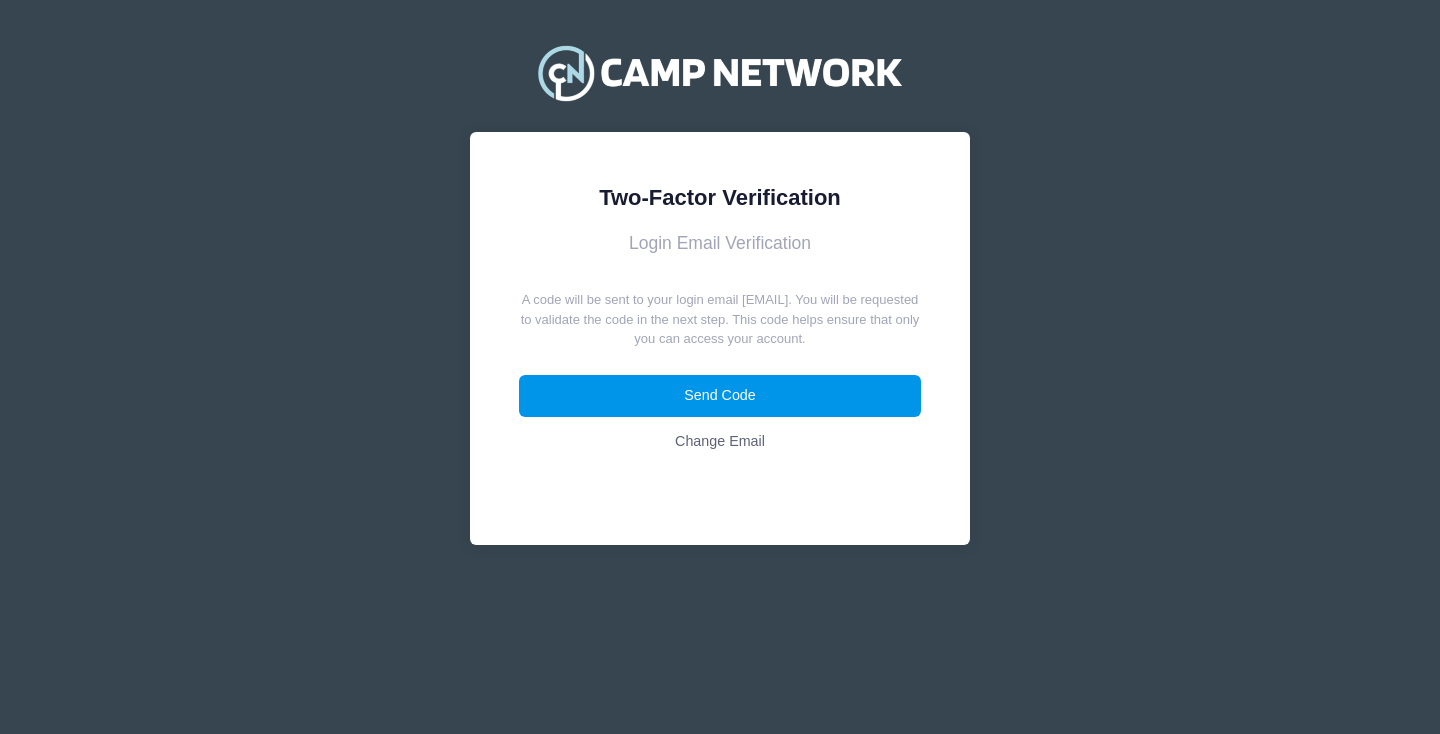 click on "Send Code" at bounding box center (720, 396) 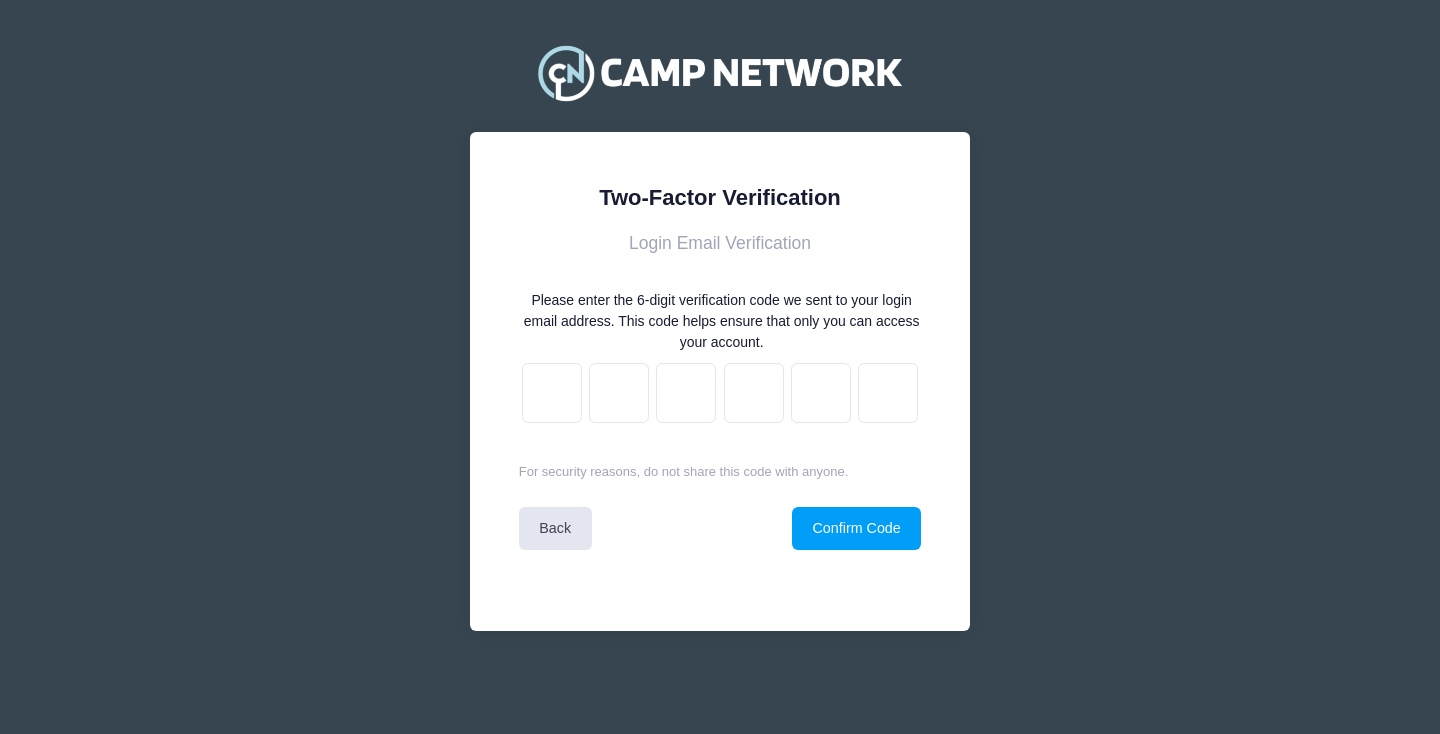 scroll, scrollTop: 0, scrollLeft: 0, axis: both 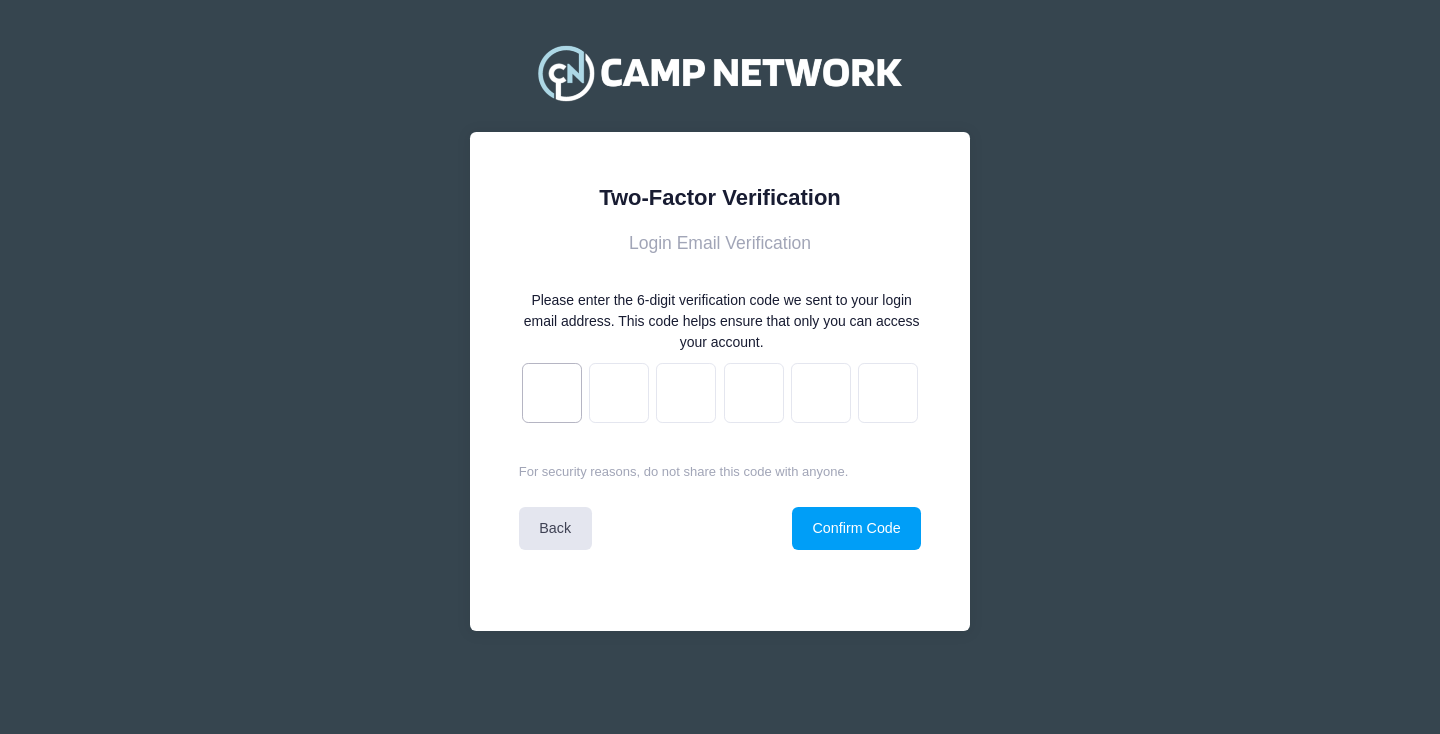 click at bounding box center [552, 393] 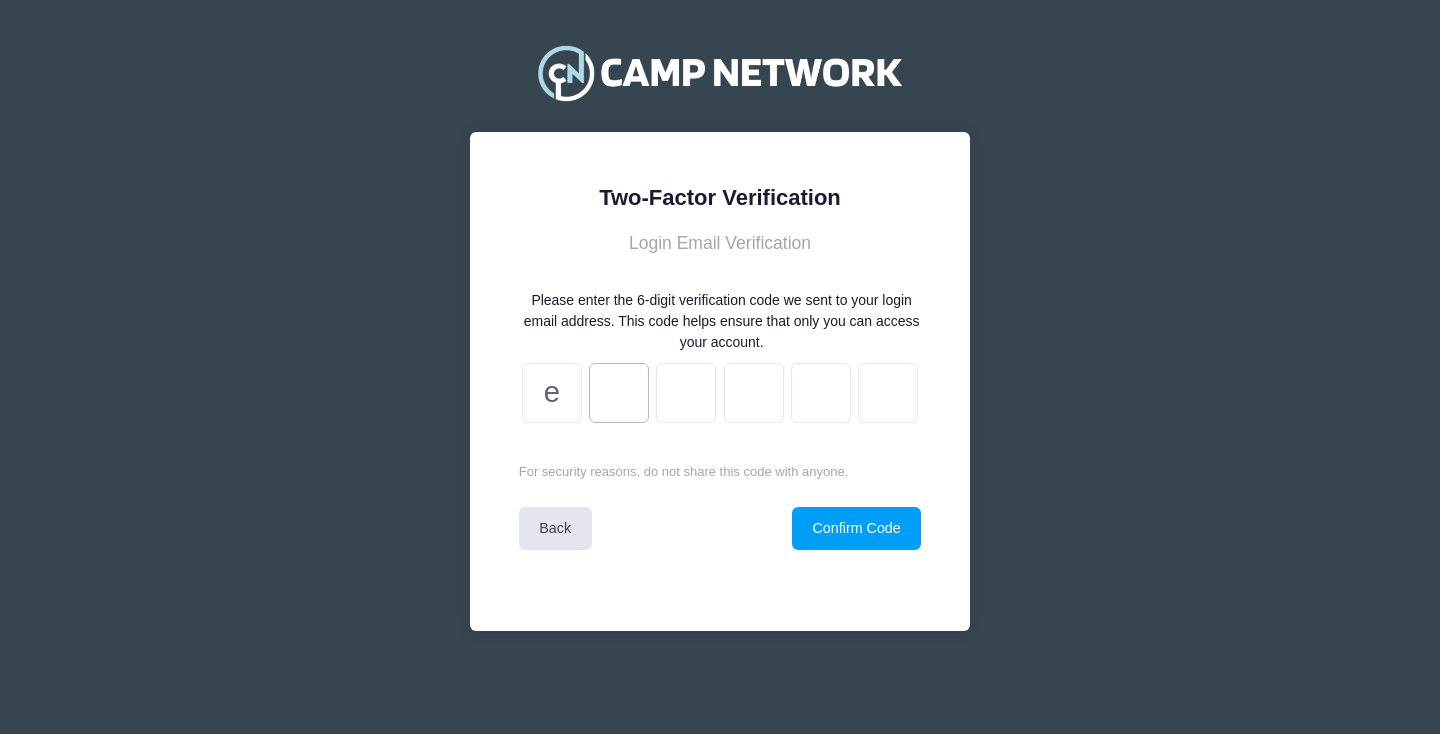 type on "d" 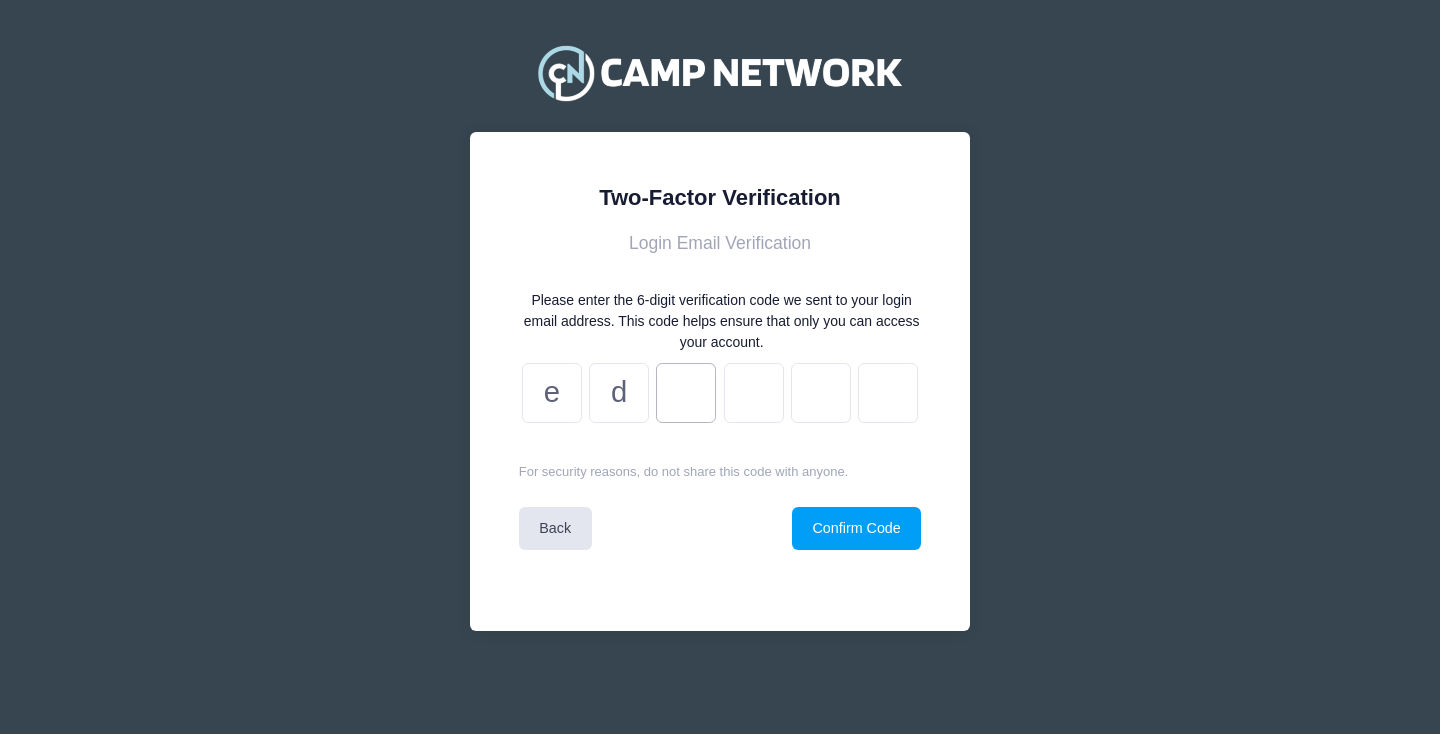type on "4" 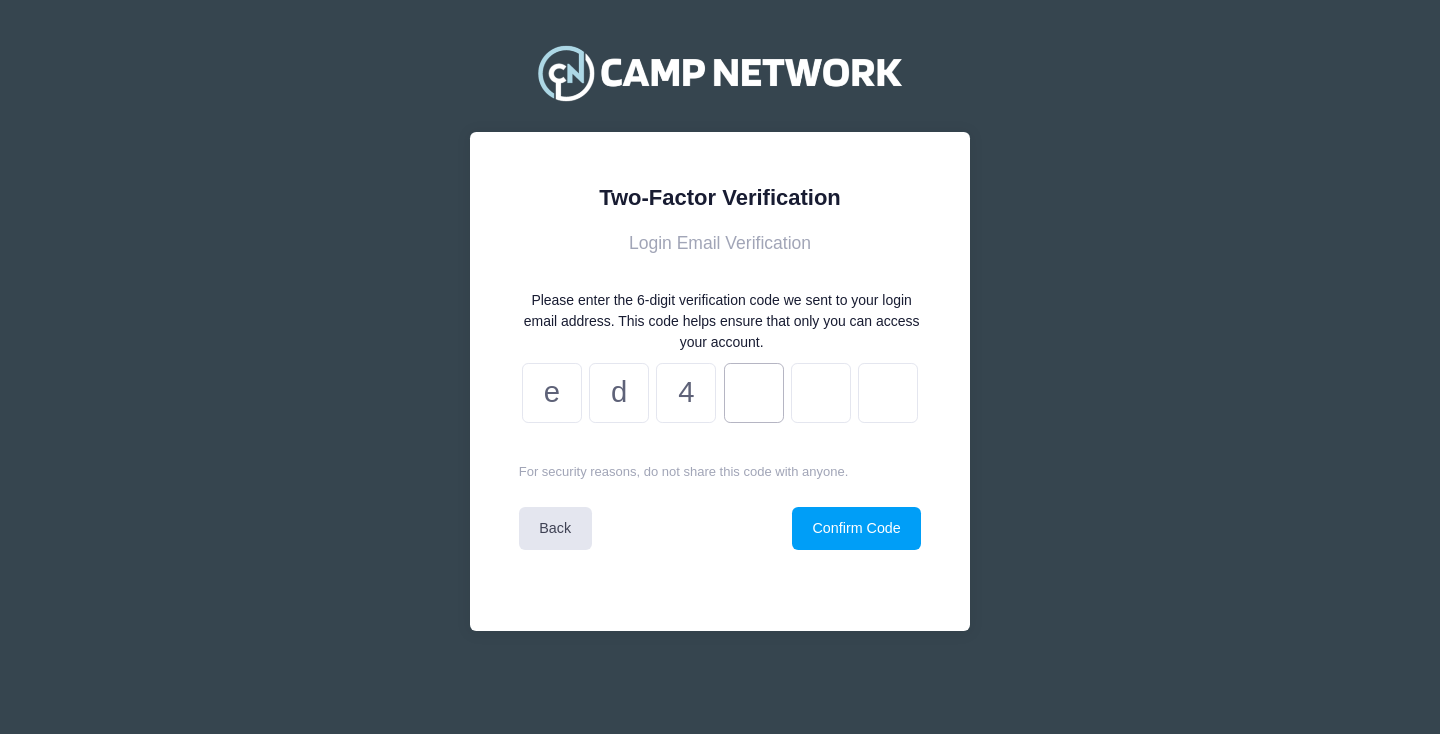 type on "f" 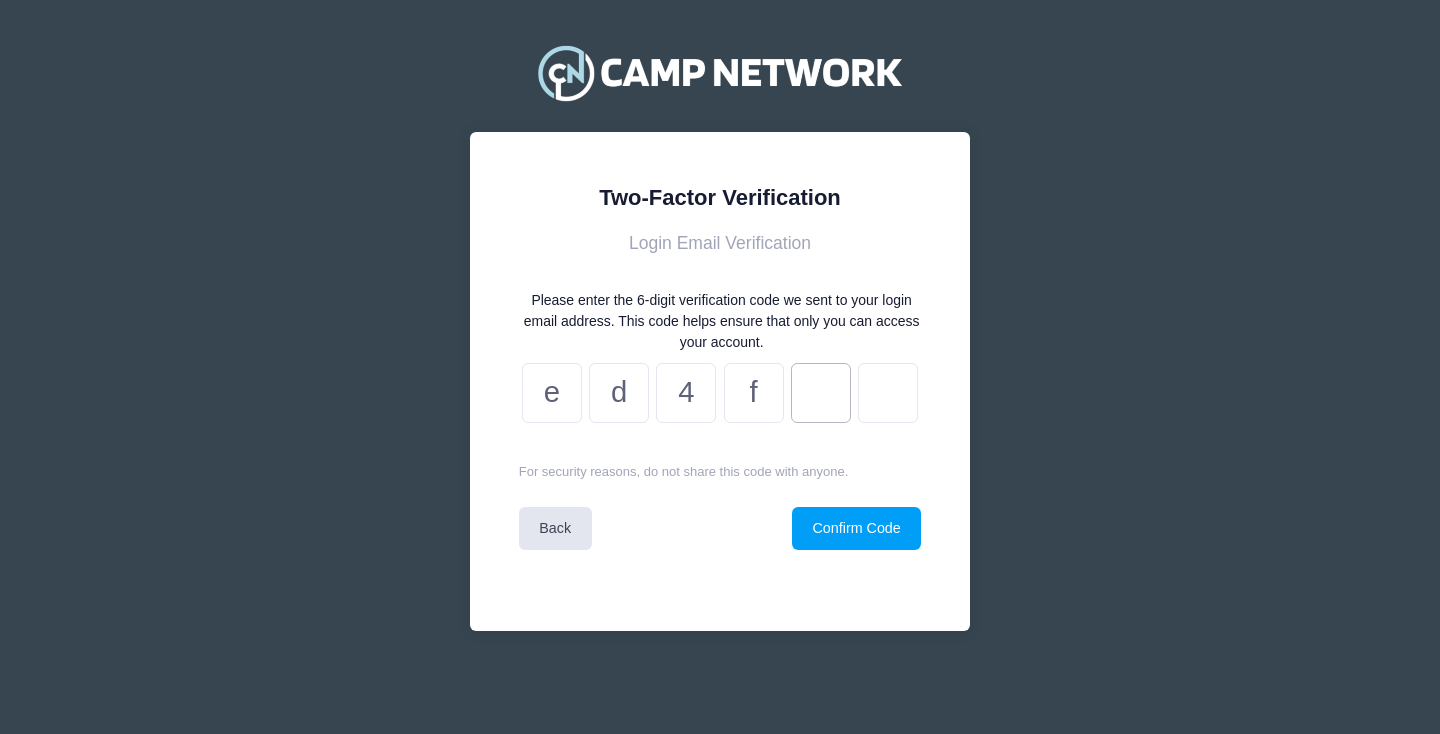 type on "9" 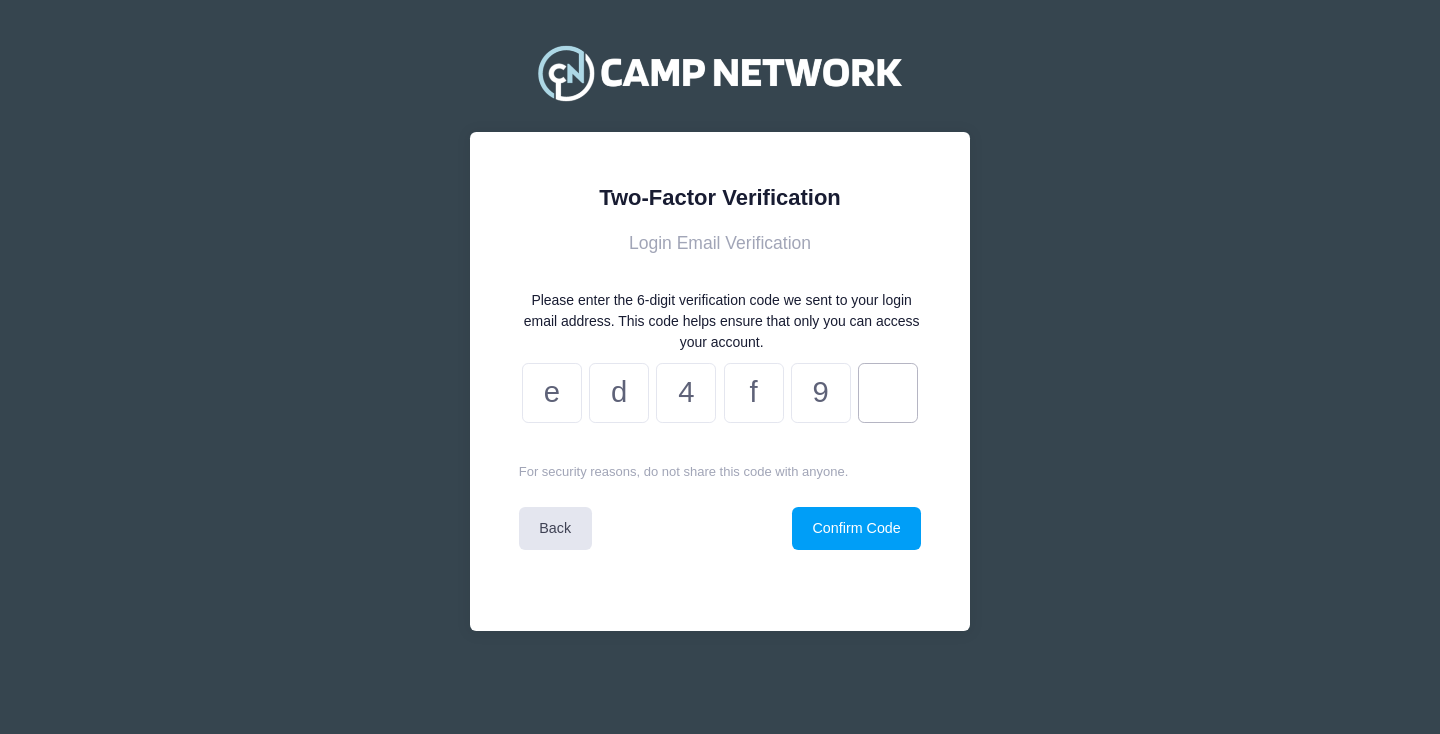 type on "6" 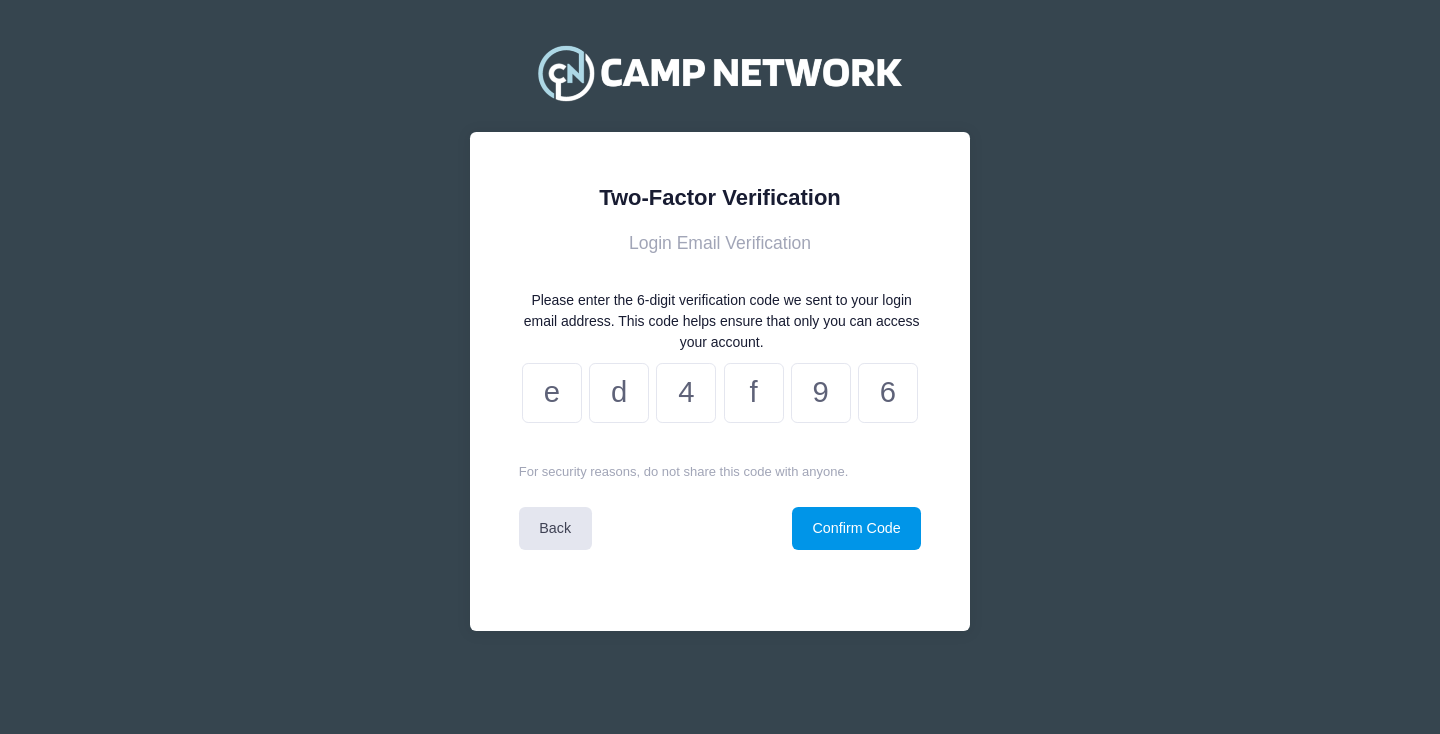 click on "Confirm Code" at bounding box center [856, 528] 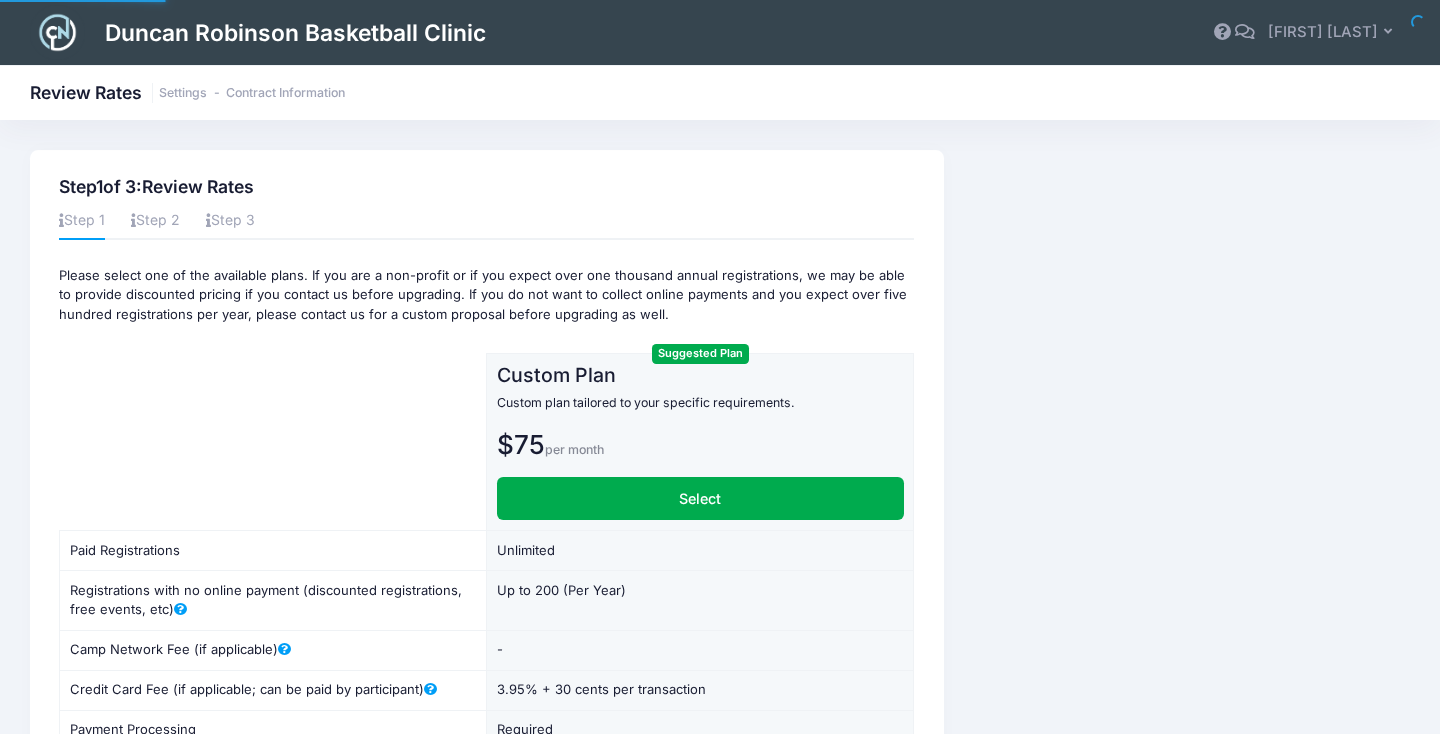 scroll, scrollTop: 0, scrollLeft: 0, axis: both 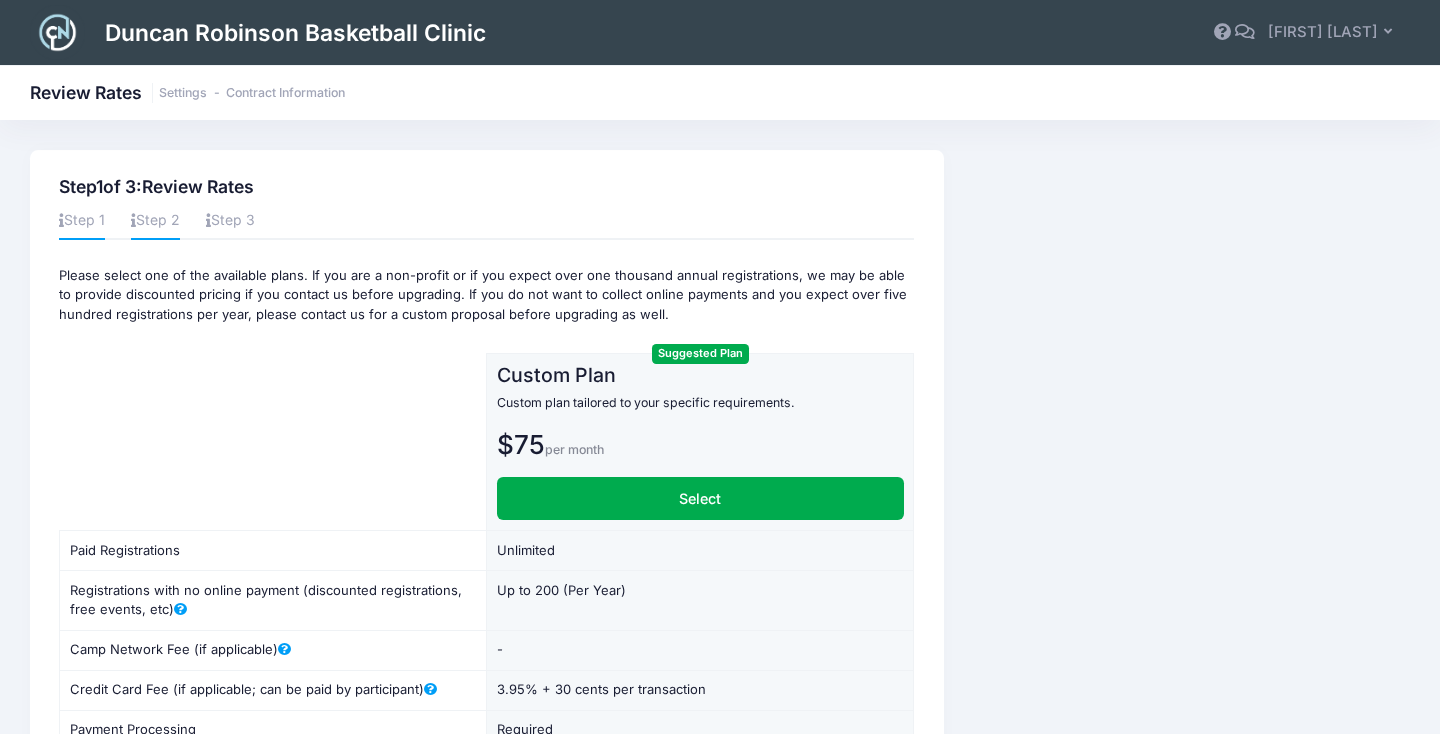 click on "Step 2" at bounding box center (155, 222) 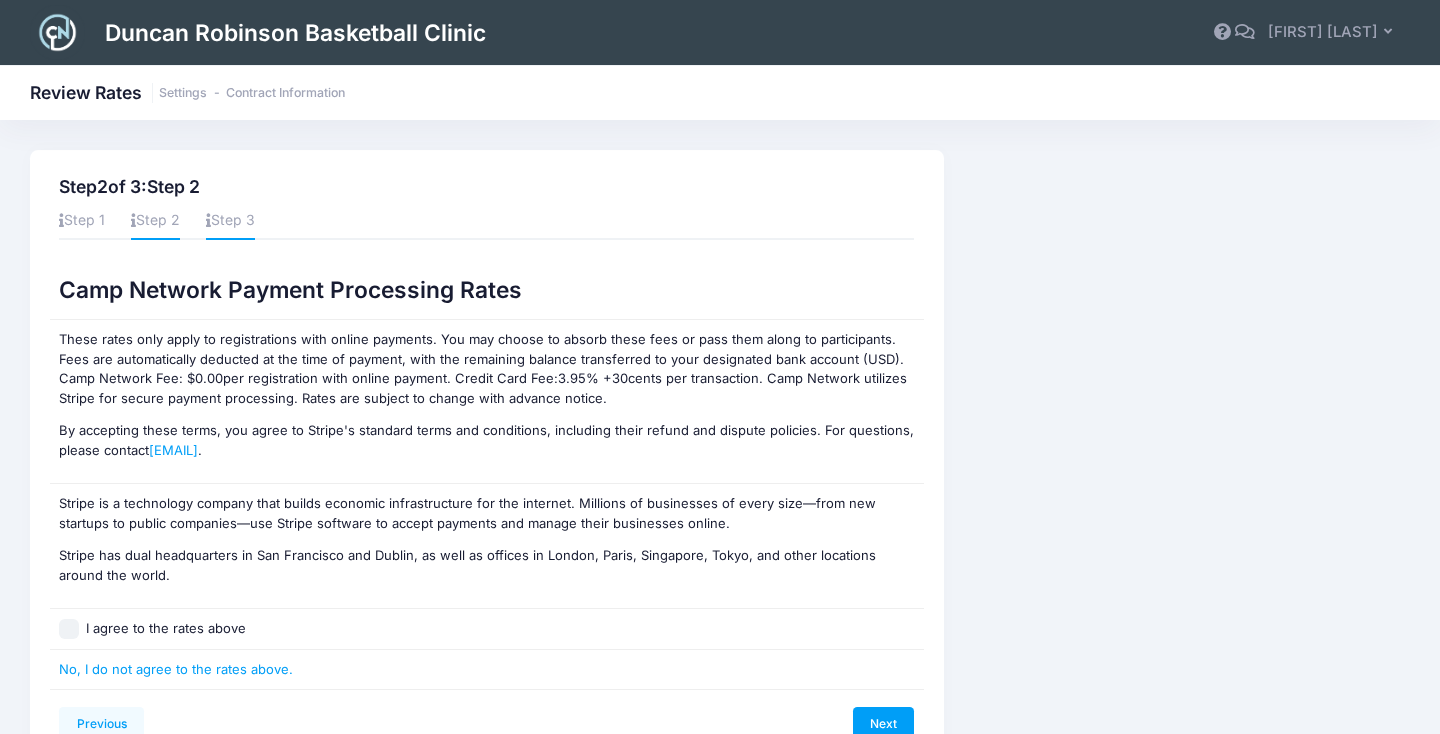 scroll, scrollTop: -1, scrollLeft: 0, axis: vertical 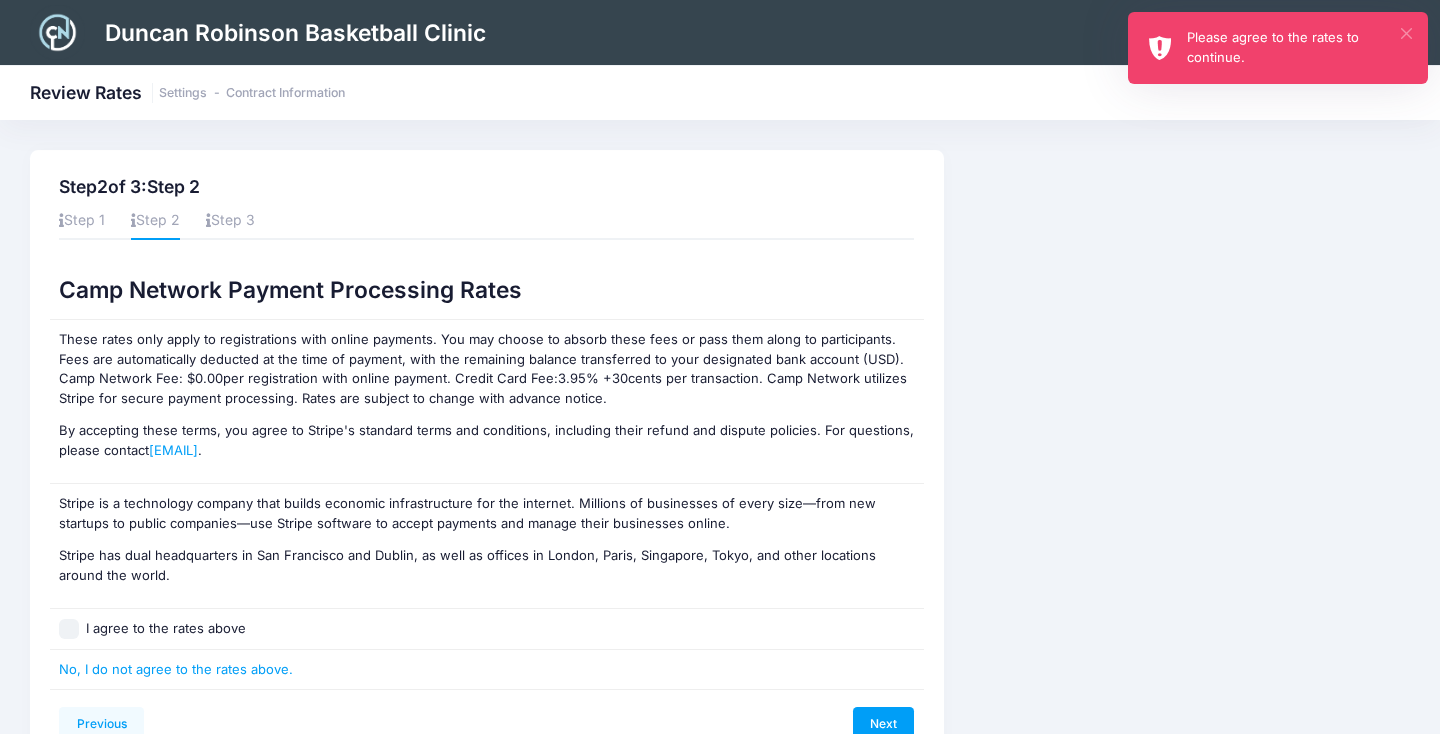 click on "×" at bounding box center (1406, 33) 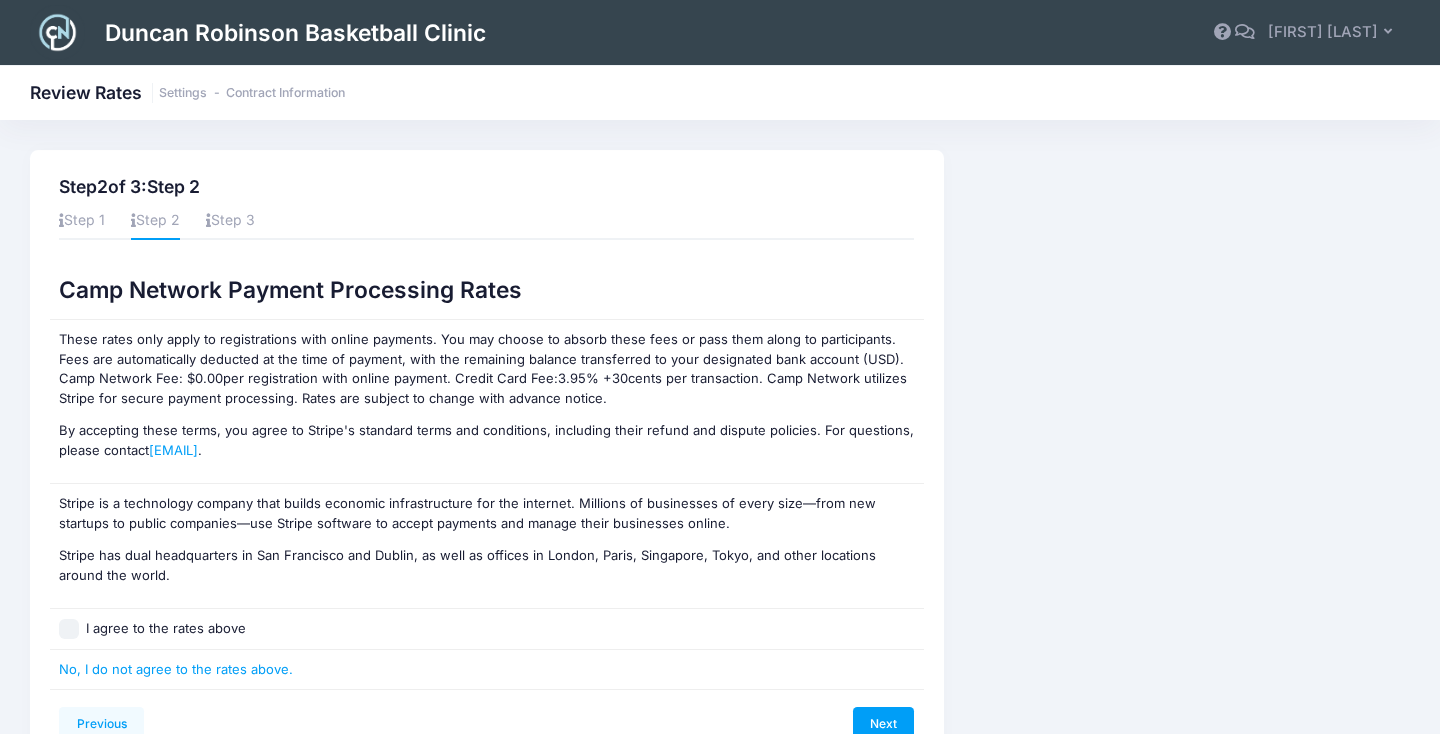 click at bounding box center [57, 32] 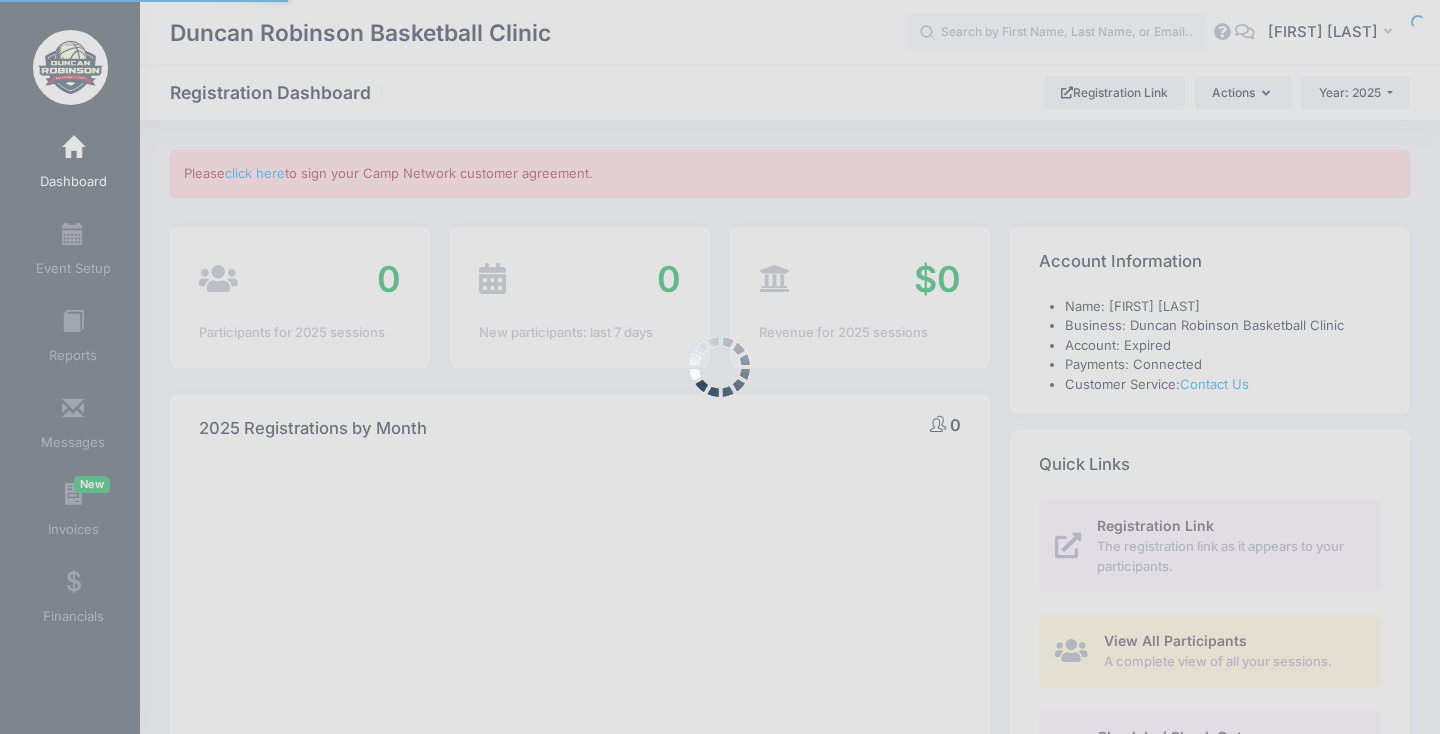 select 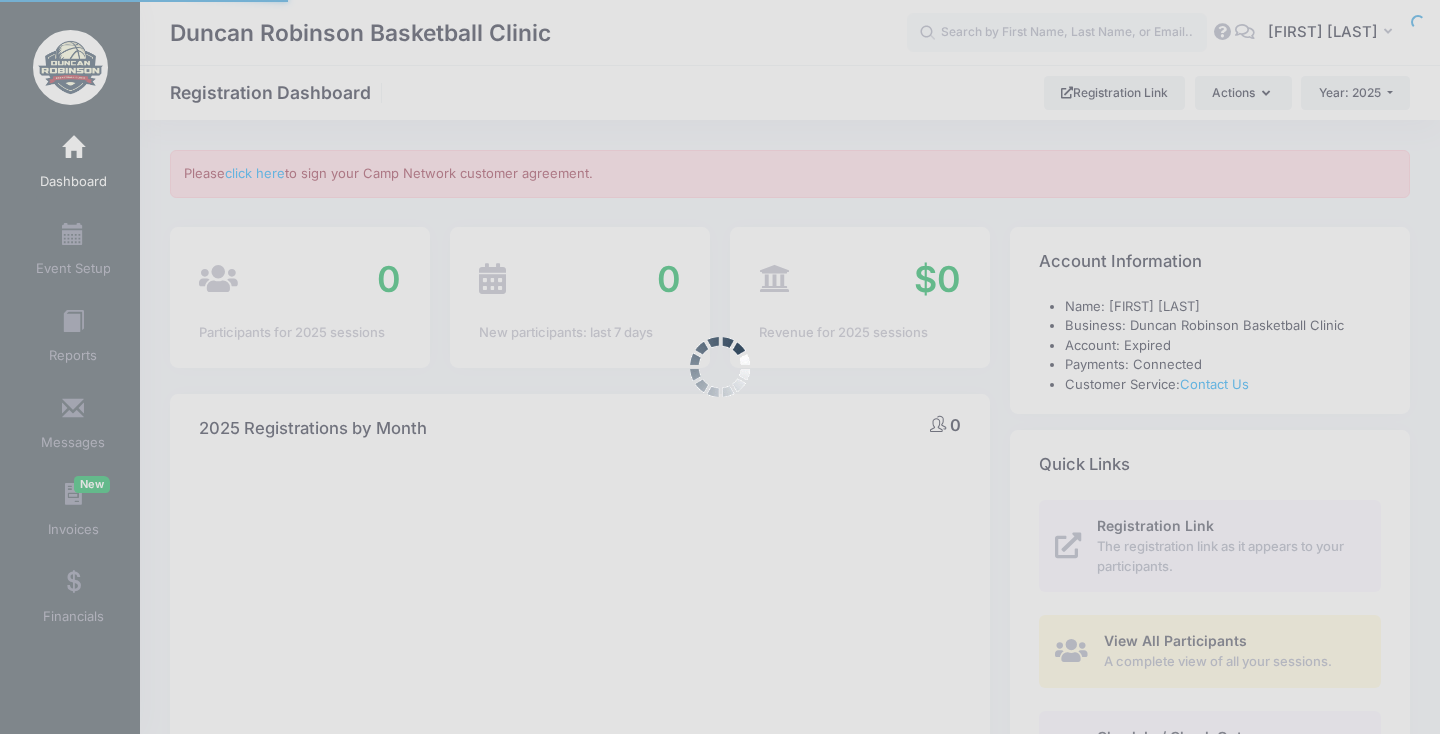 scroll, scrollTop: 0, scrollLeft: 0, axis: both 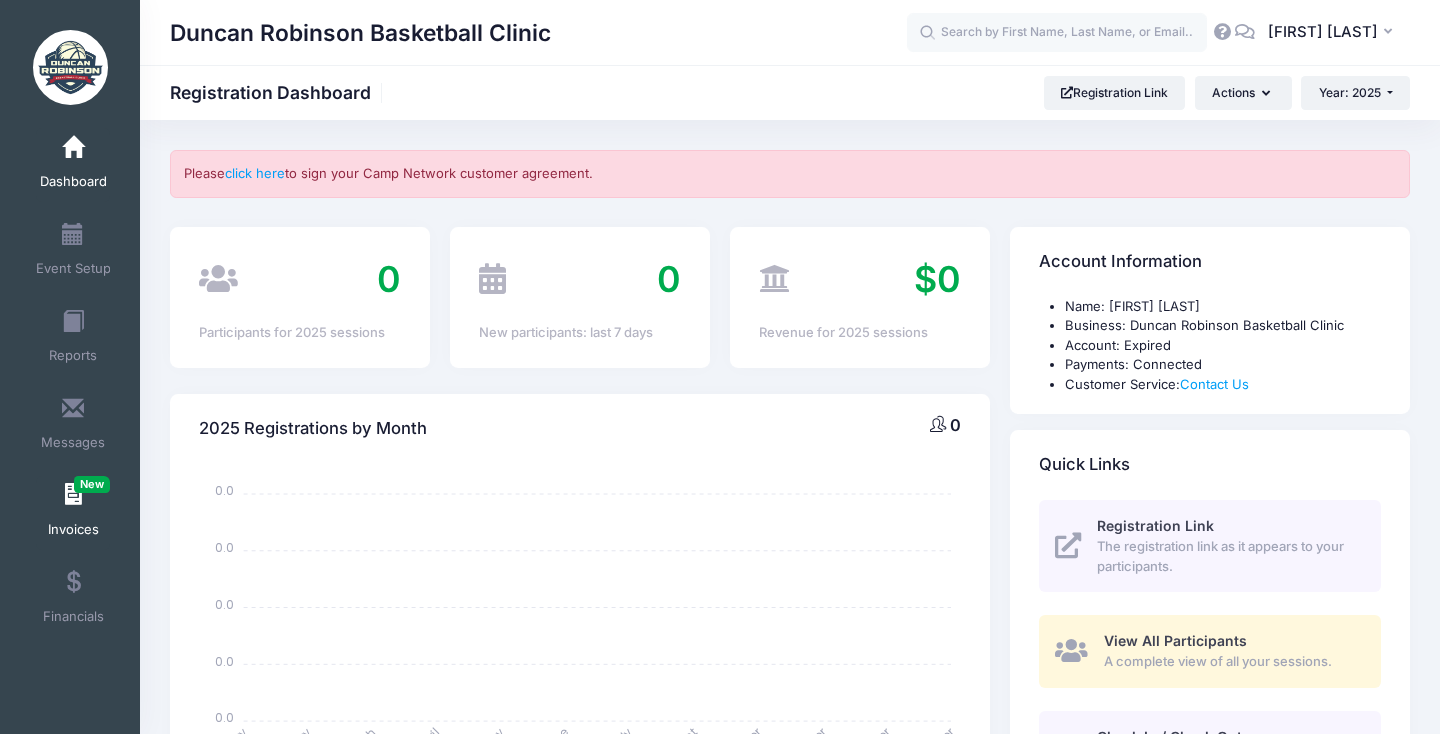 click on "Invoices  New" at bounding box center [73, 513] 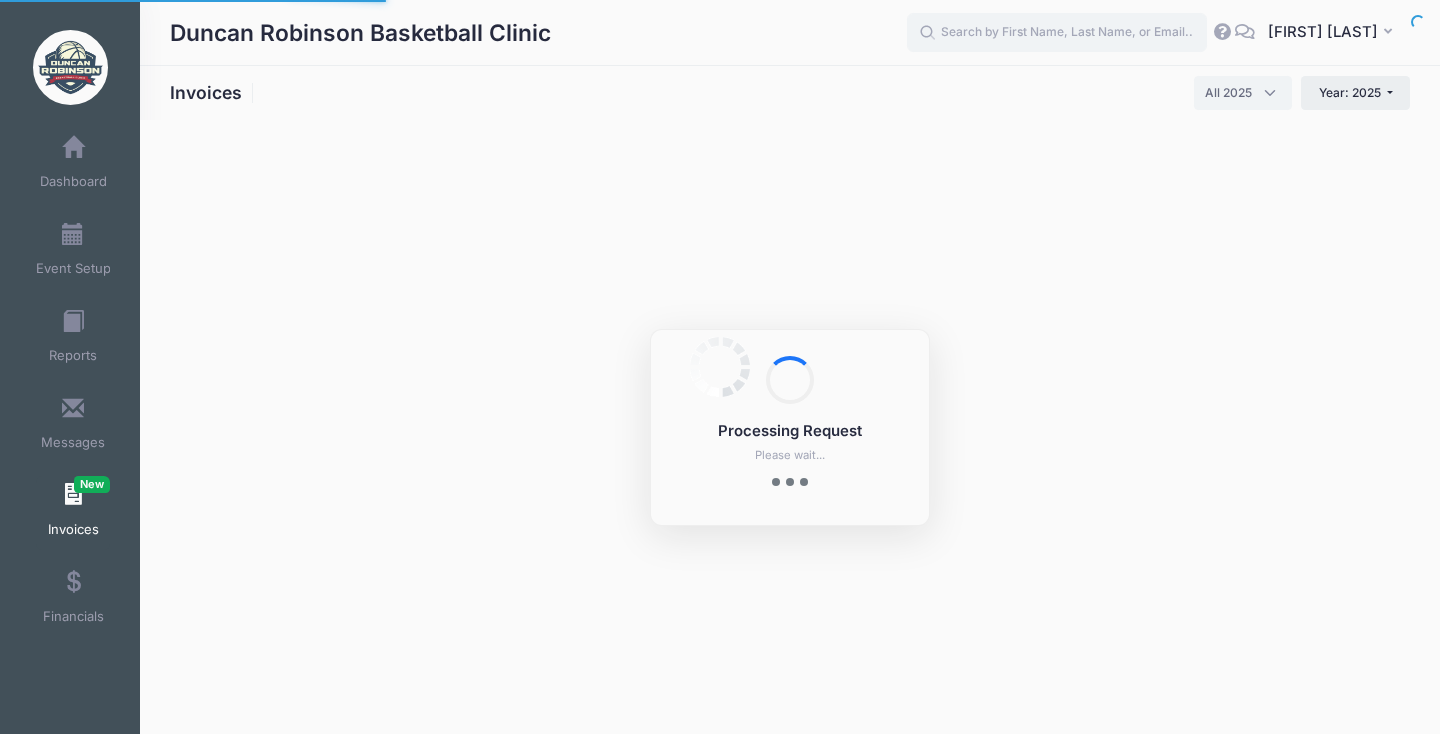 select 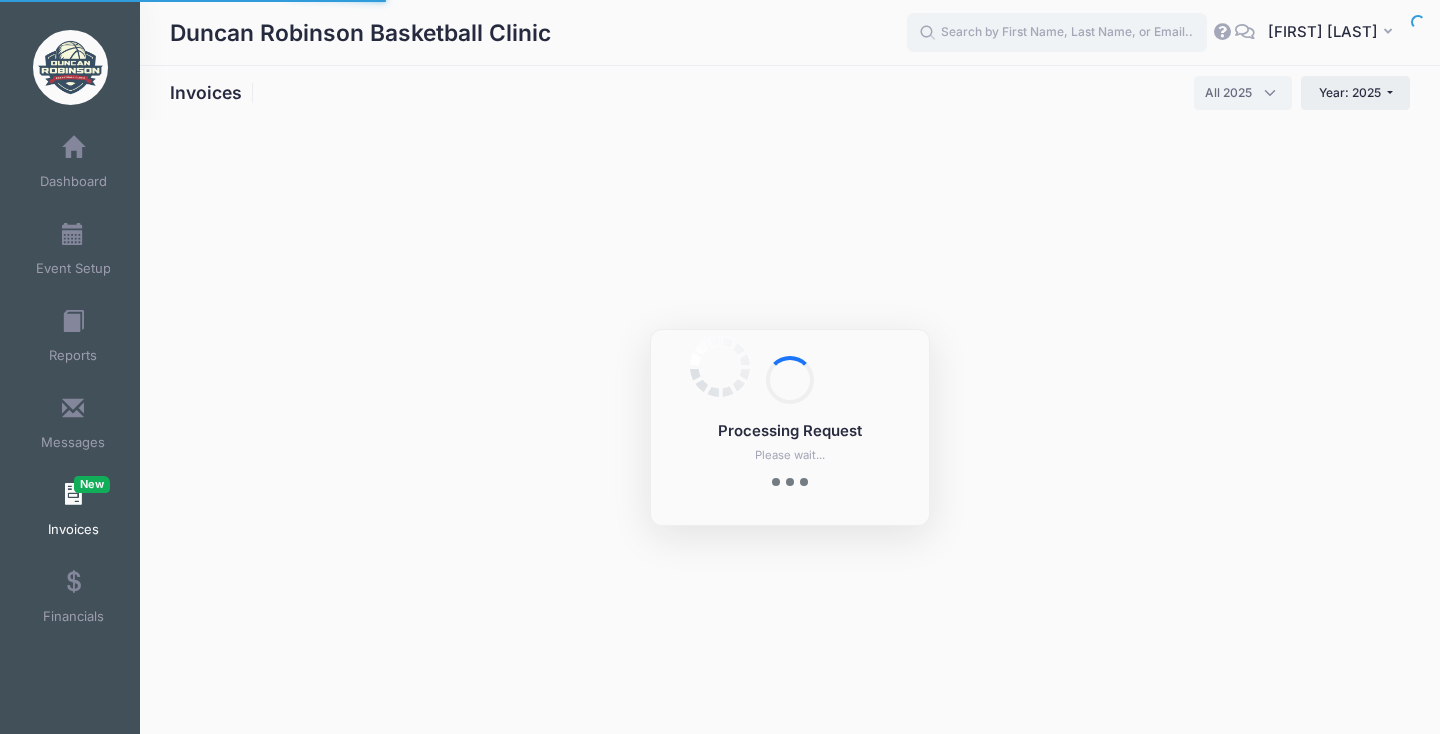 scroll, scrollTop: 0, scrollLeft: 0, axis: both 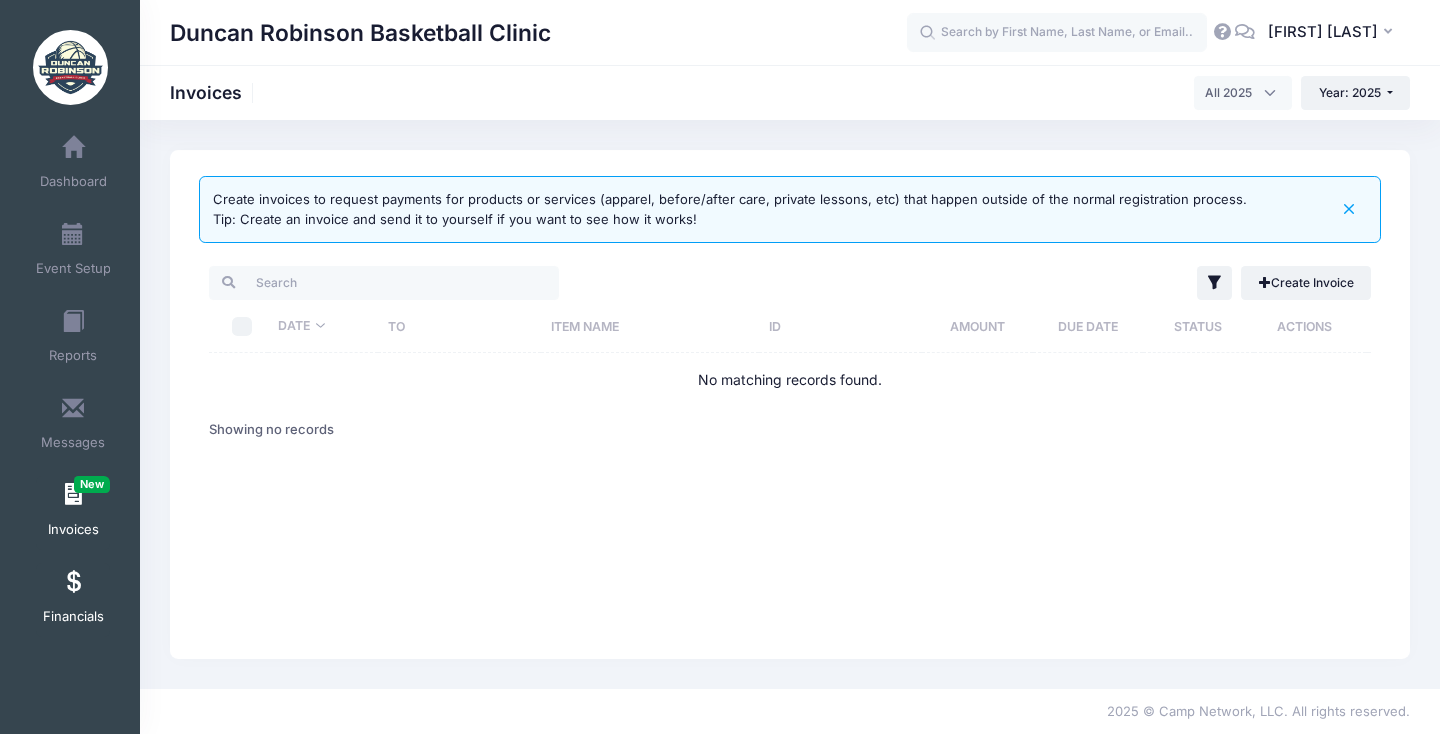 click at bounding box center [73, 583] 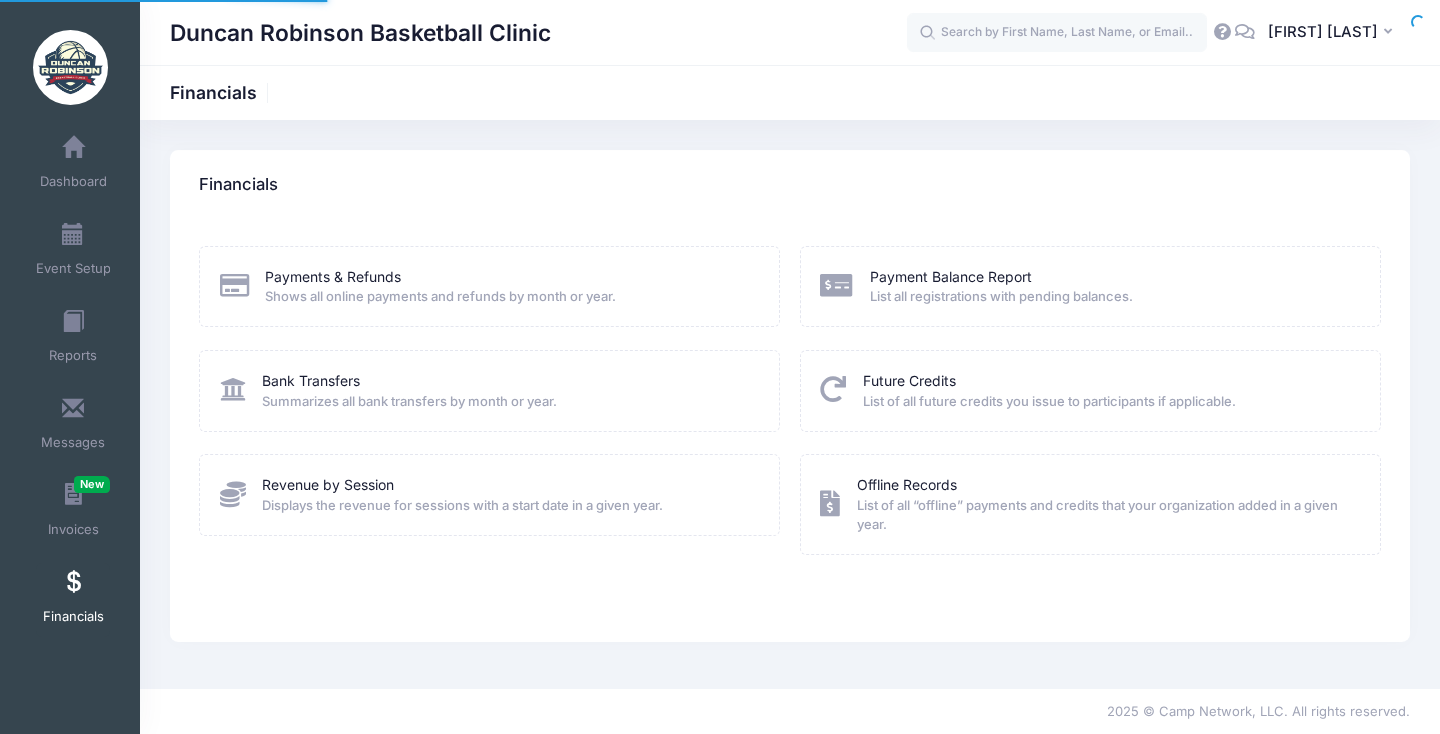 scroll, scrollTop: 0, scrollLeft: 0, axis: both 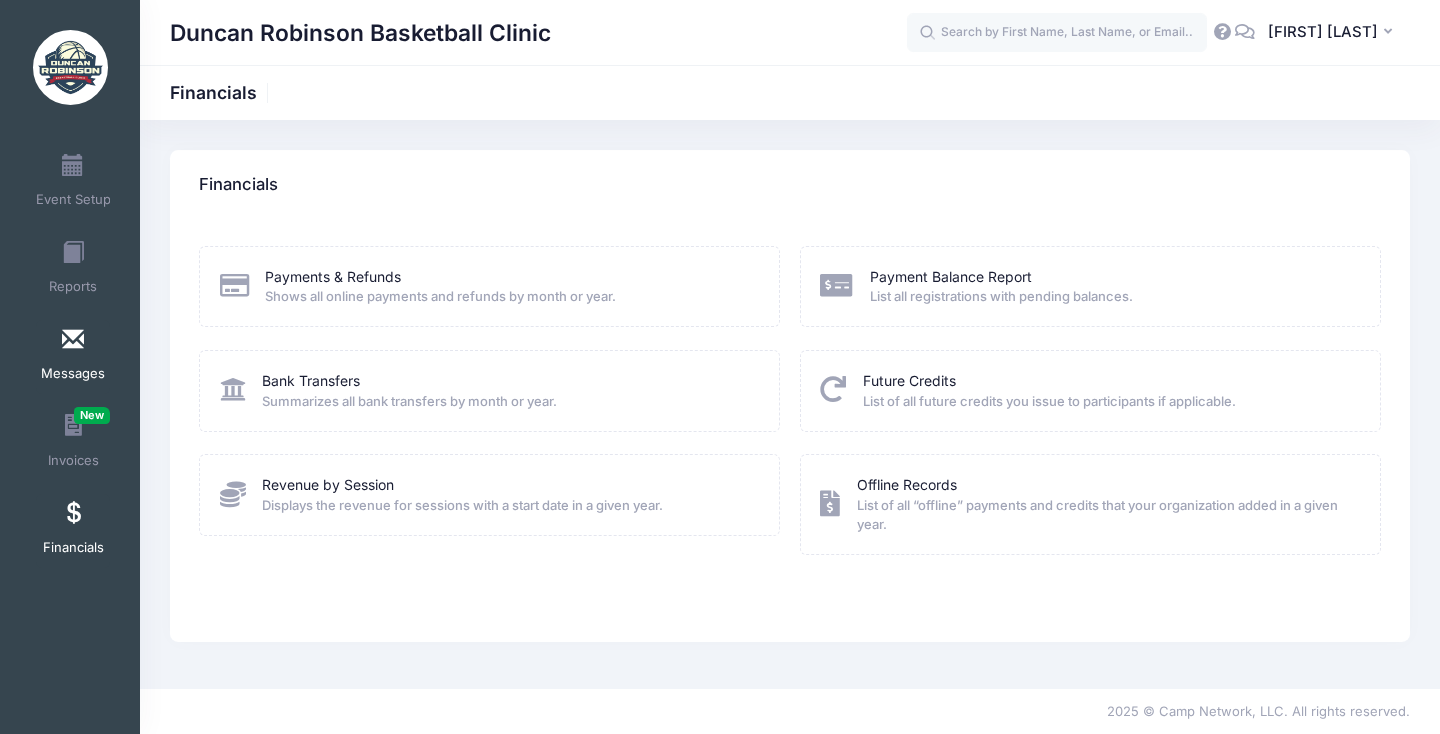 click at bounding box center (73, 340) 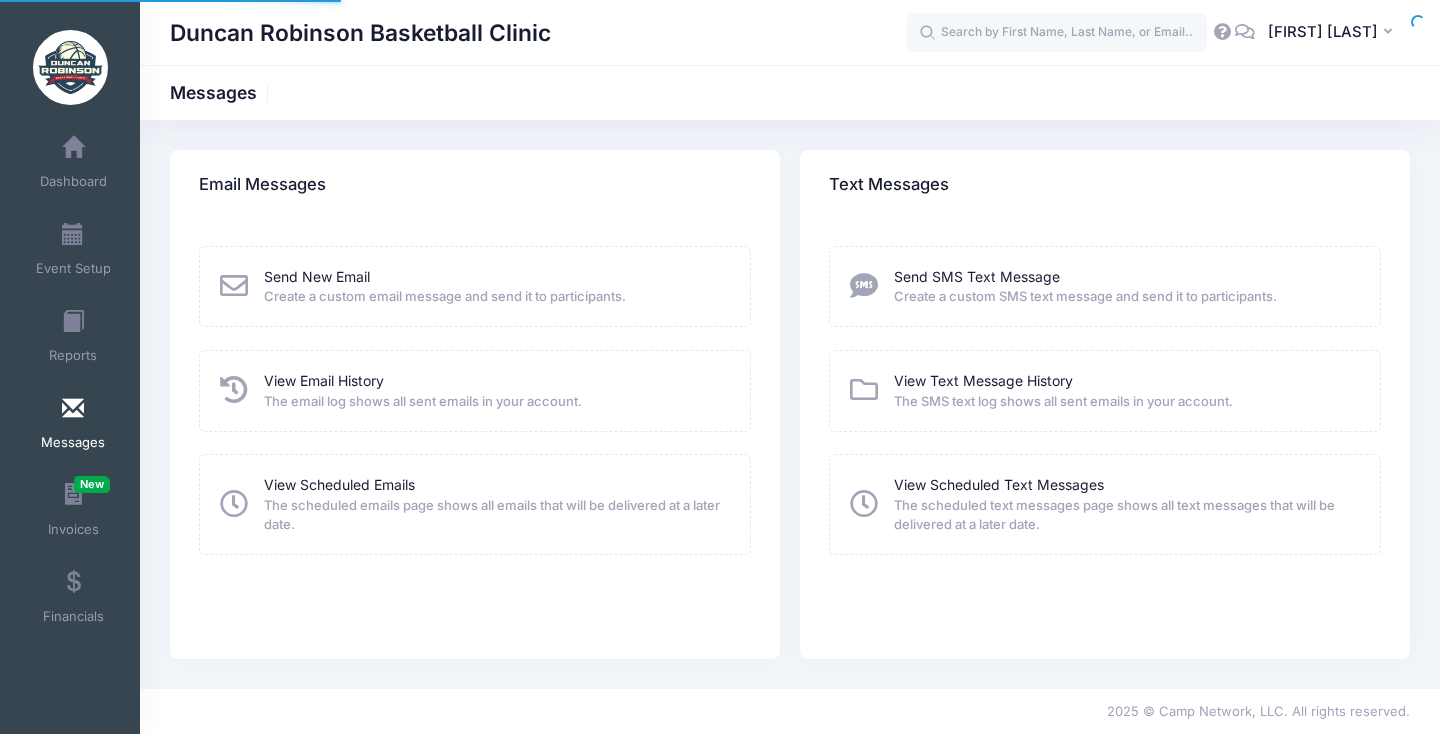 scroll, scrollTop: 0, scrollLeft: 0, axis: both 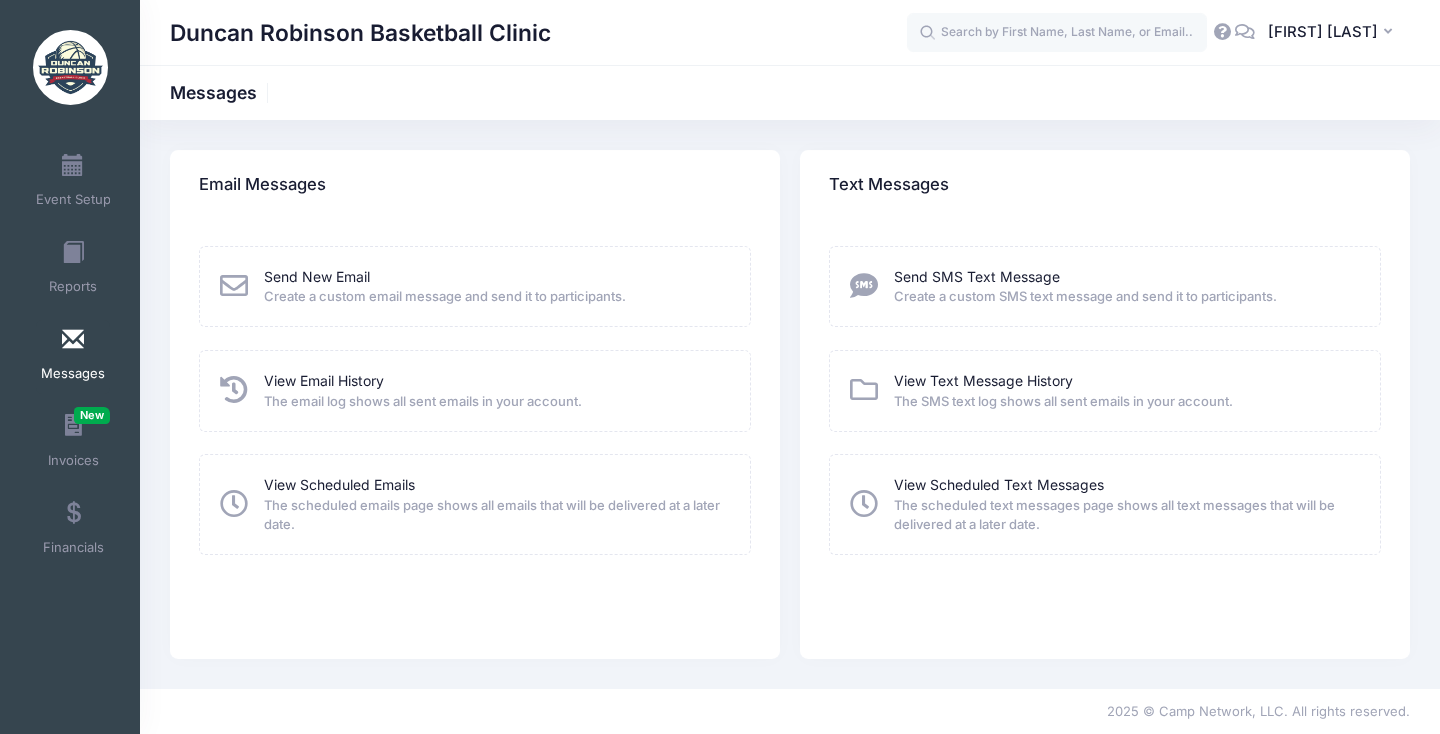 click on "Create a custom email message and send it to participants." at bounding box center (445, 297) 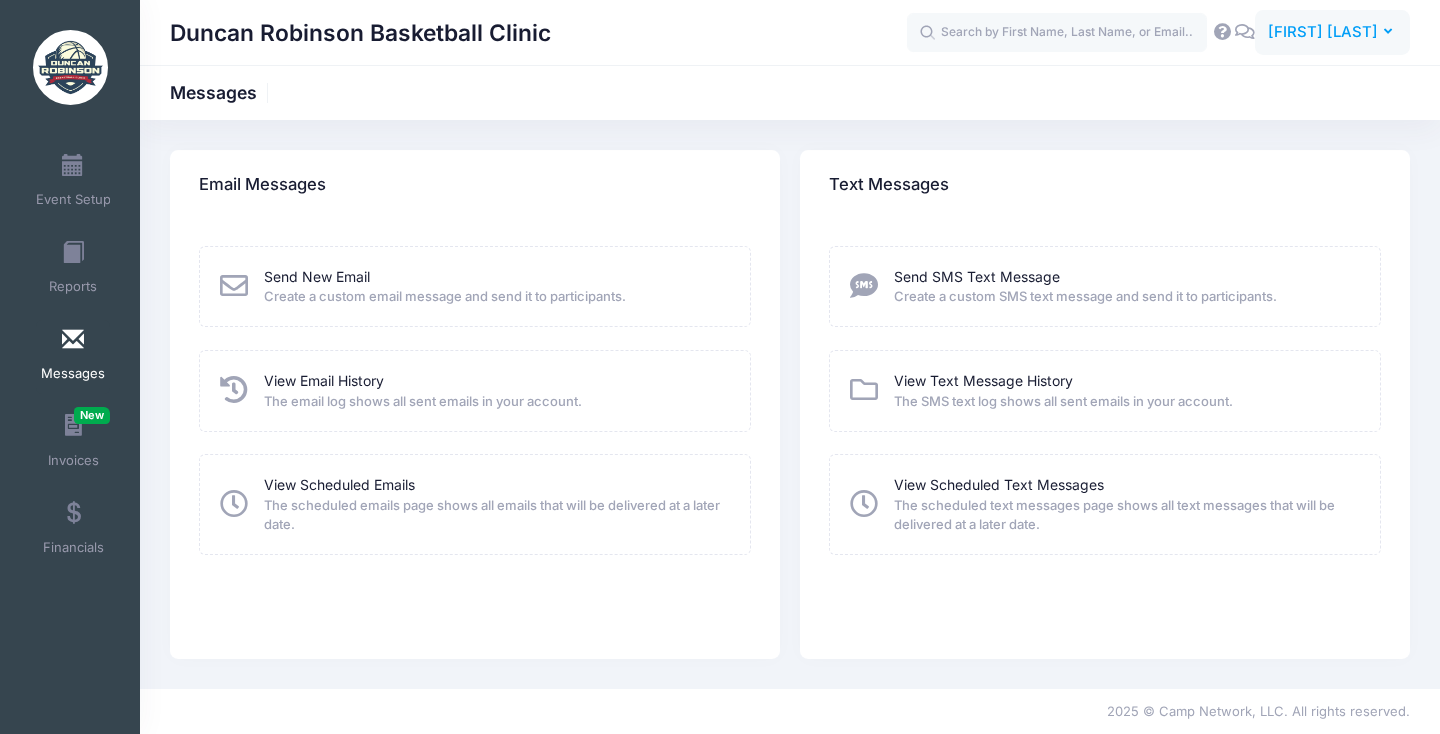 click on "Joey Pennavaria" at bounding box center [1323, 32] 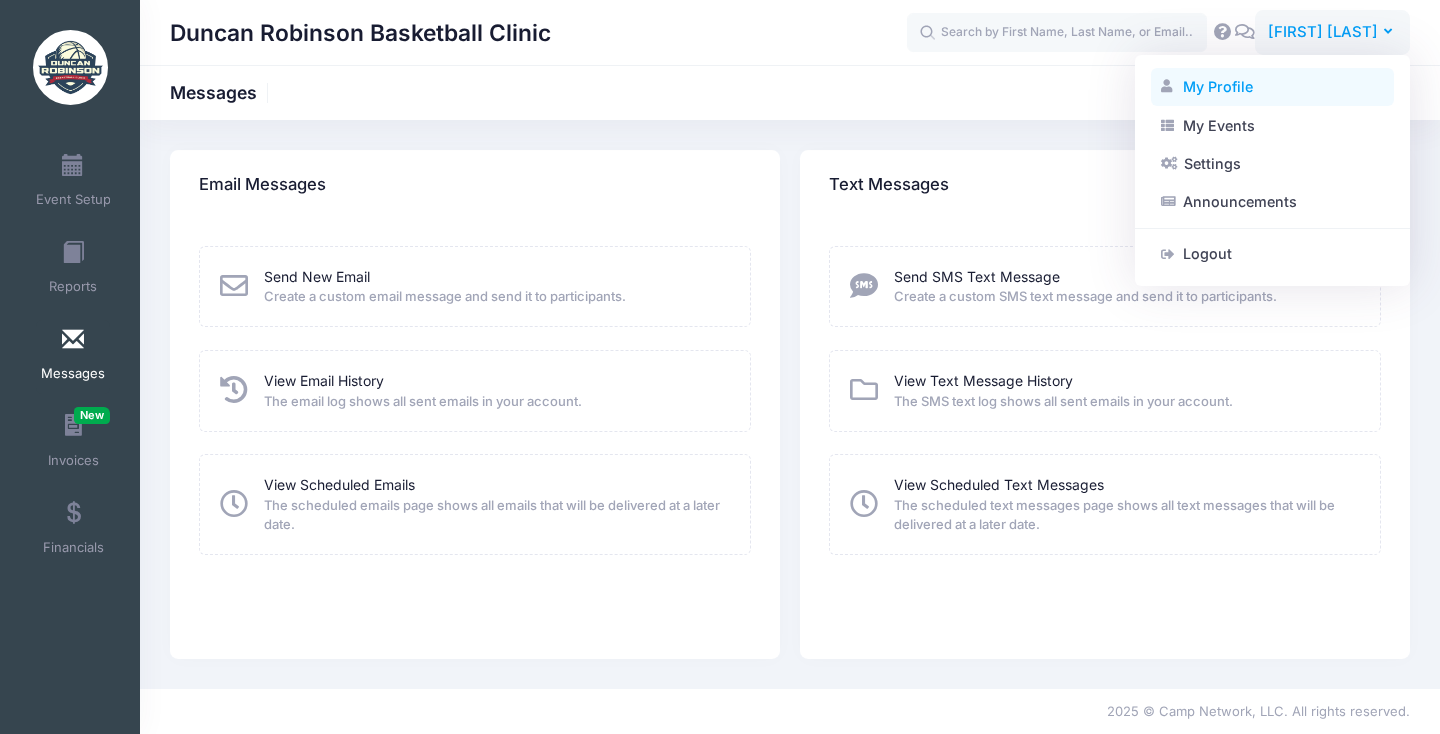 click on "My Profile" at bounding box center [1272, 87] 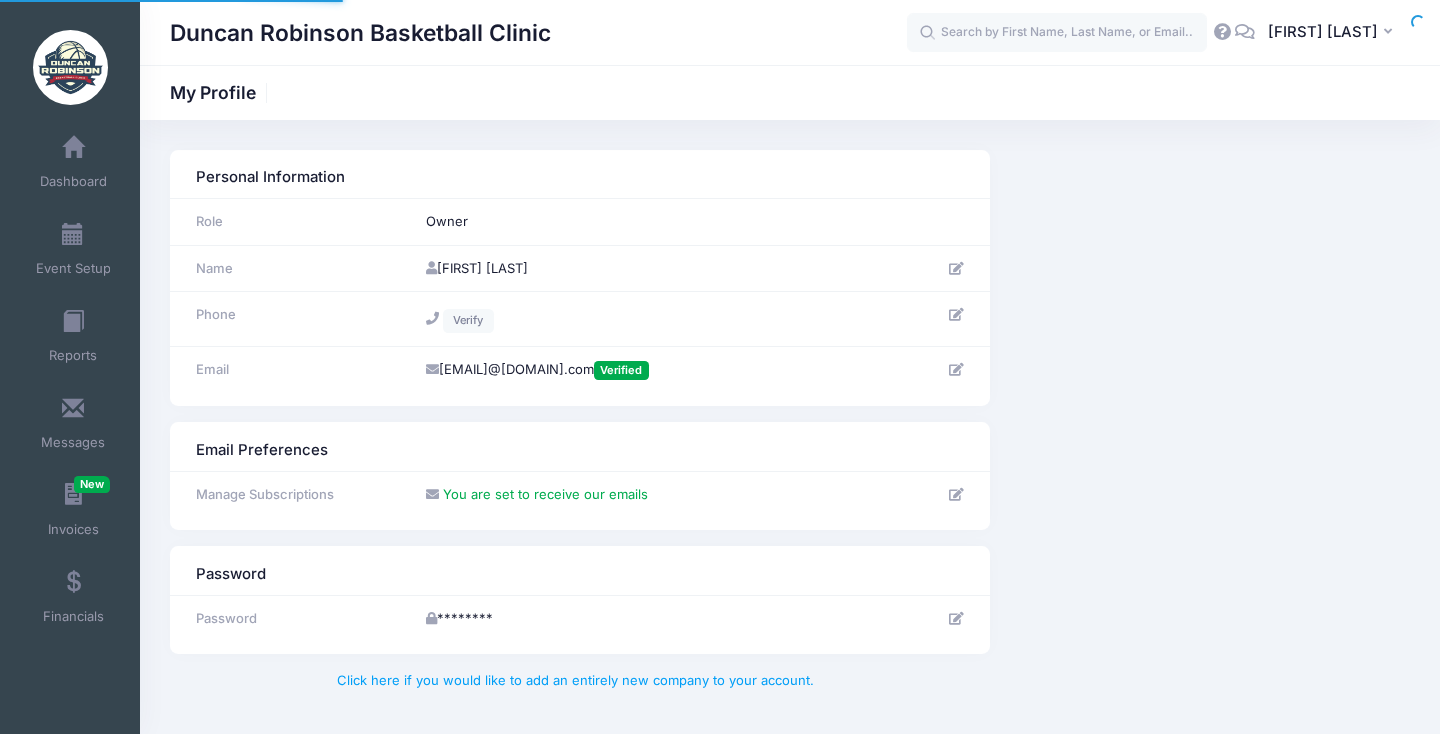 scroll, scrollTop: 0, scrollLeft: 0, axis: both 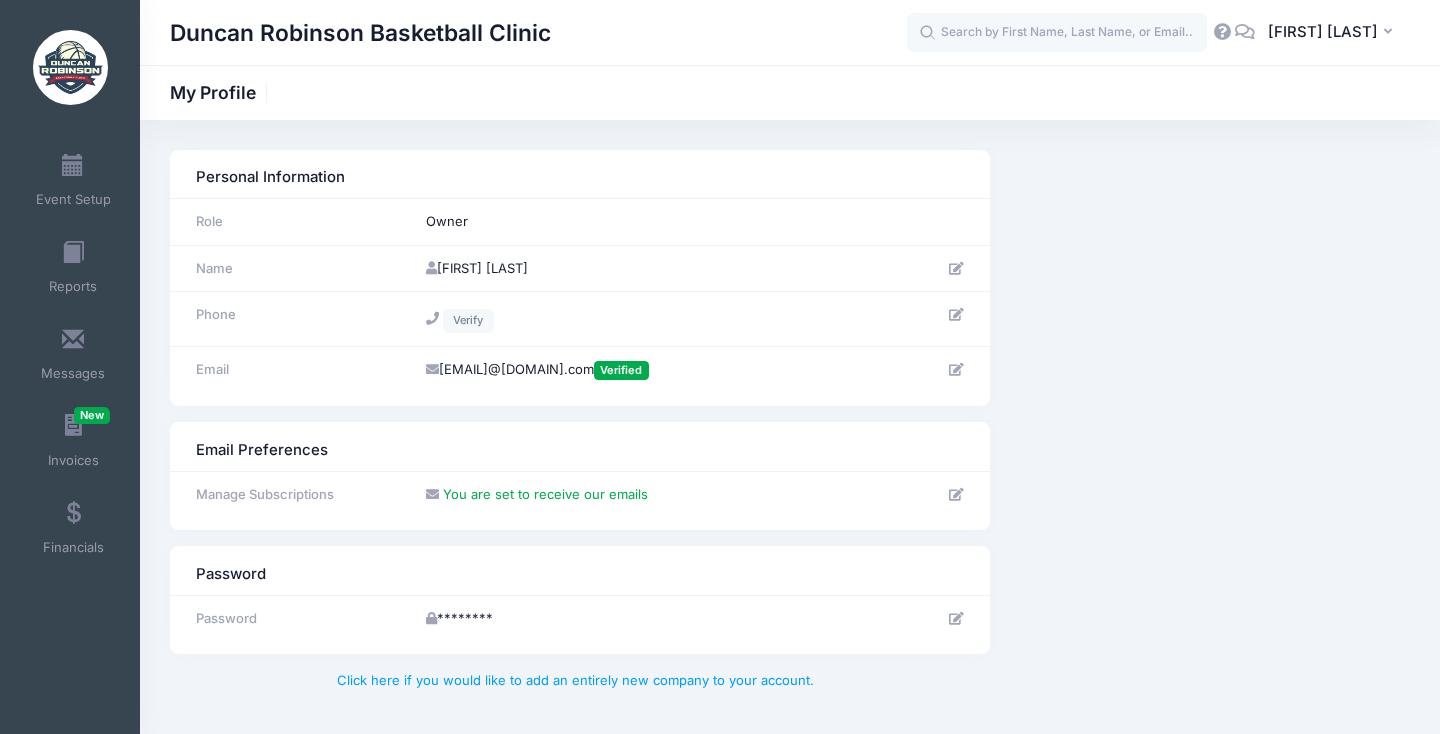 click at bounding box center [956, 268] 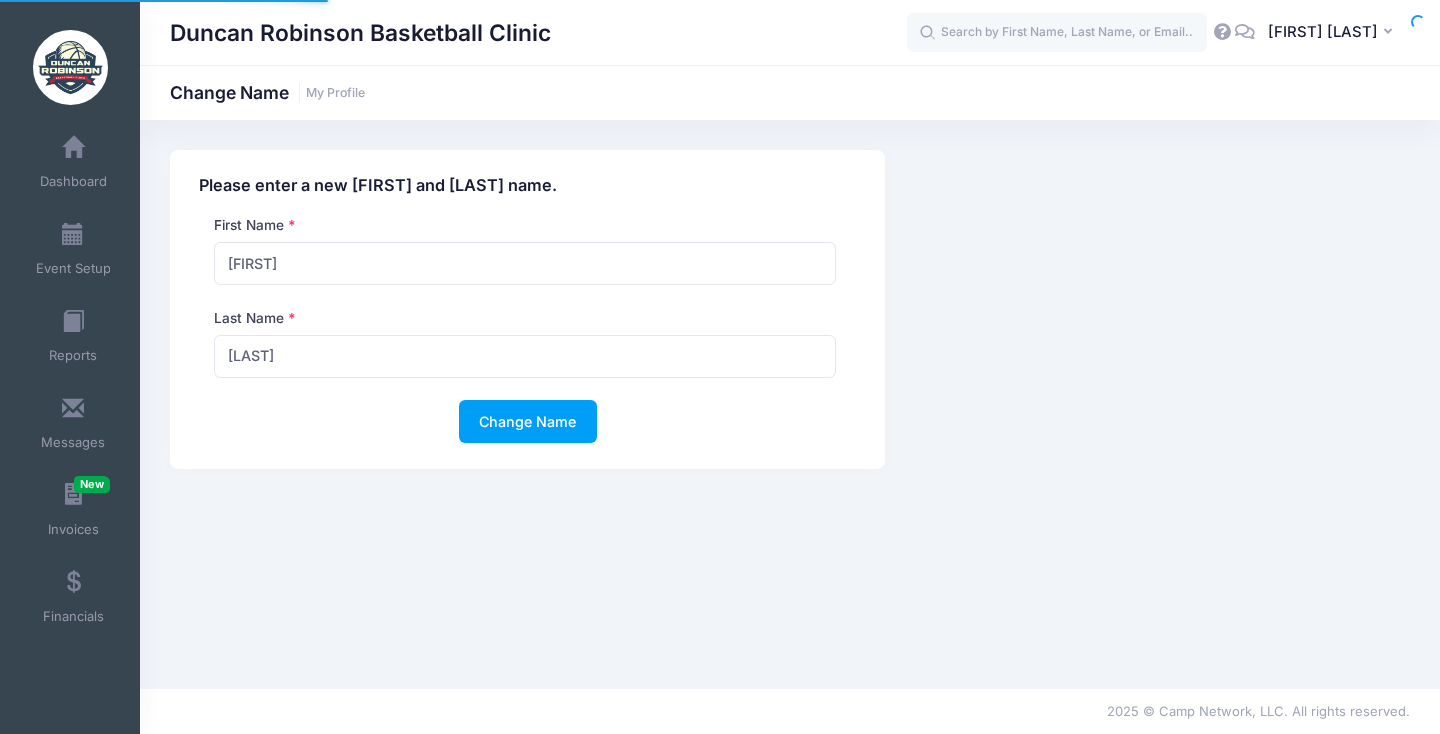 scroll, scrollTop: 0, scrollLeft: 0, axis: both 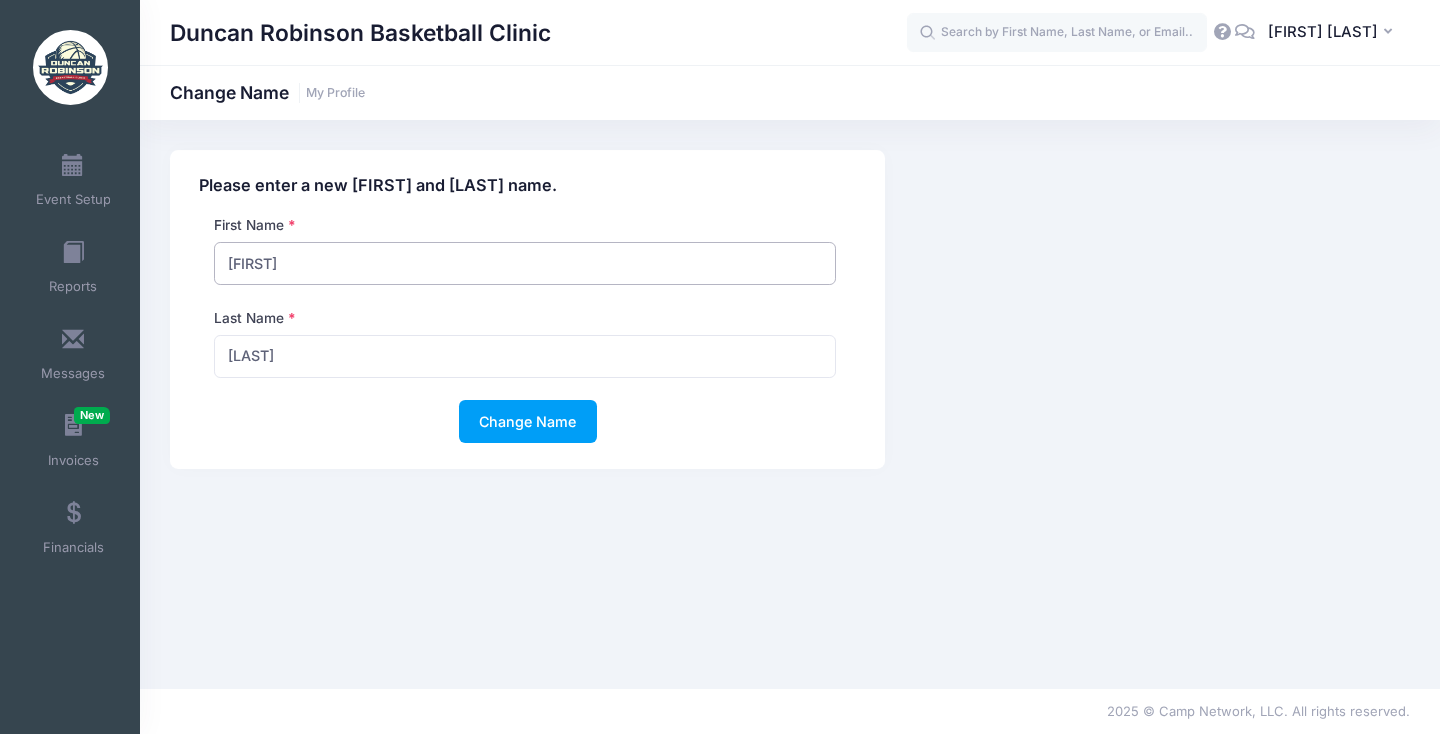 click on "Joey" at bounding box center [525, 263] 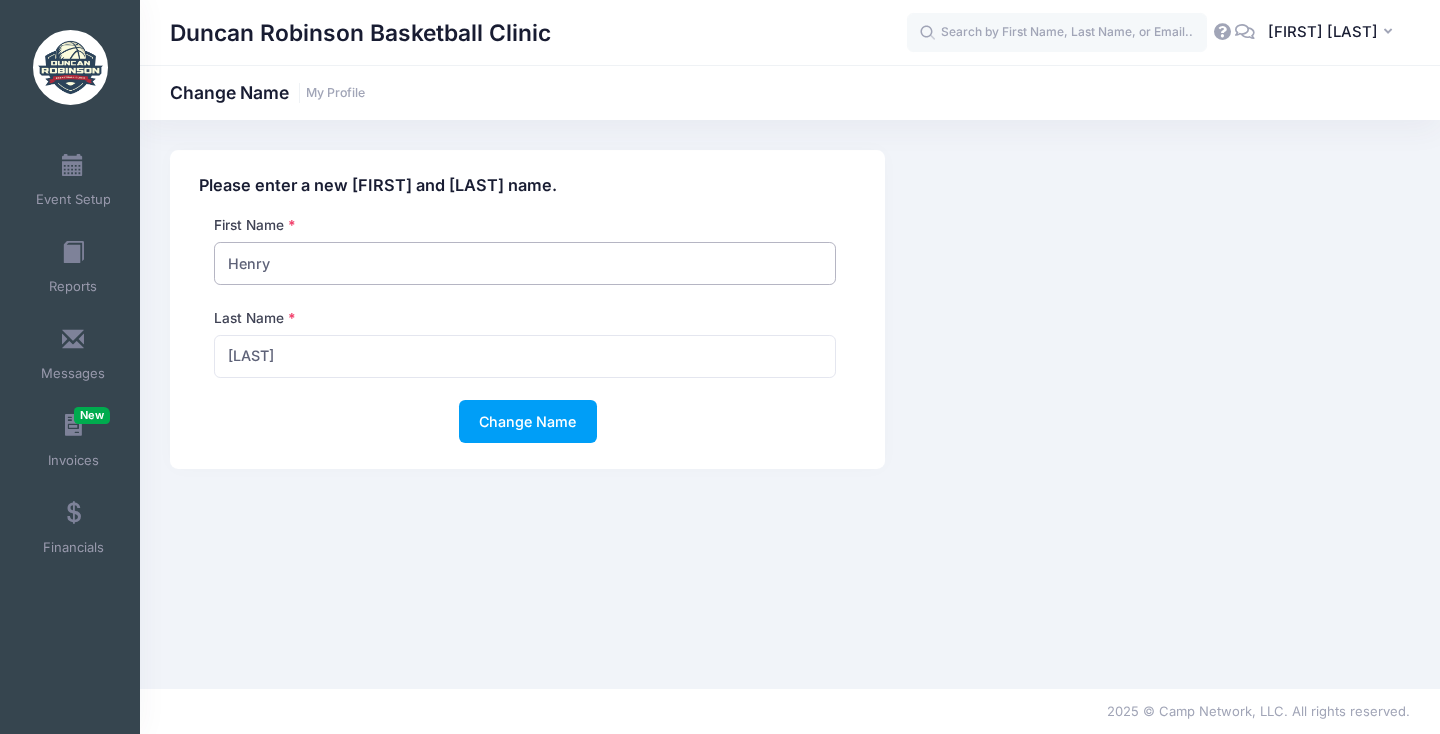 type on "Henry" 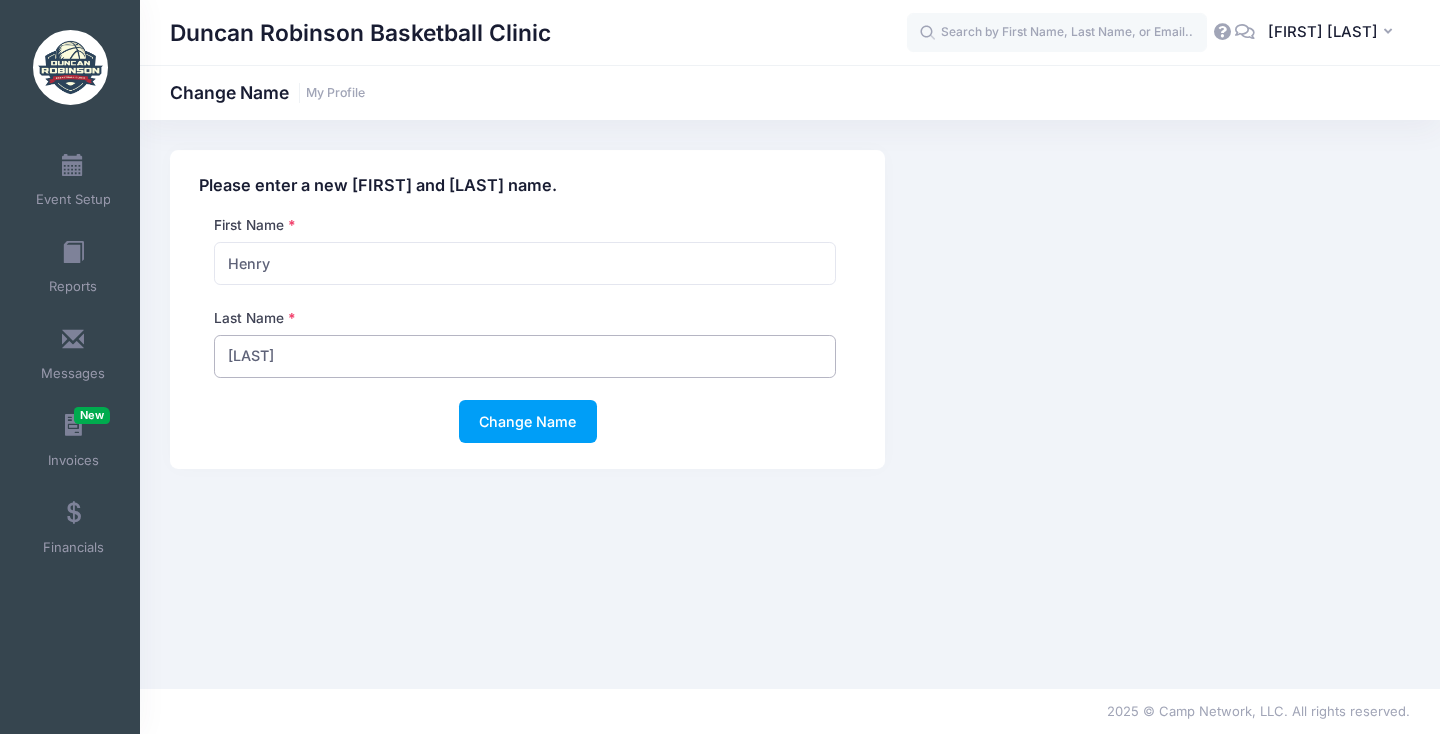click on "Pennavaria" at bounding box center [525, 356] 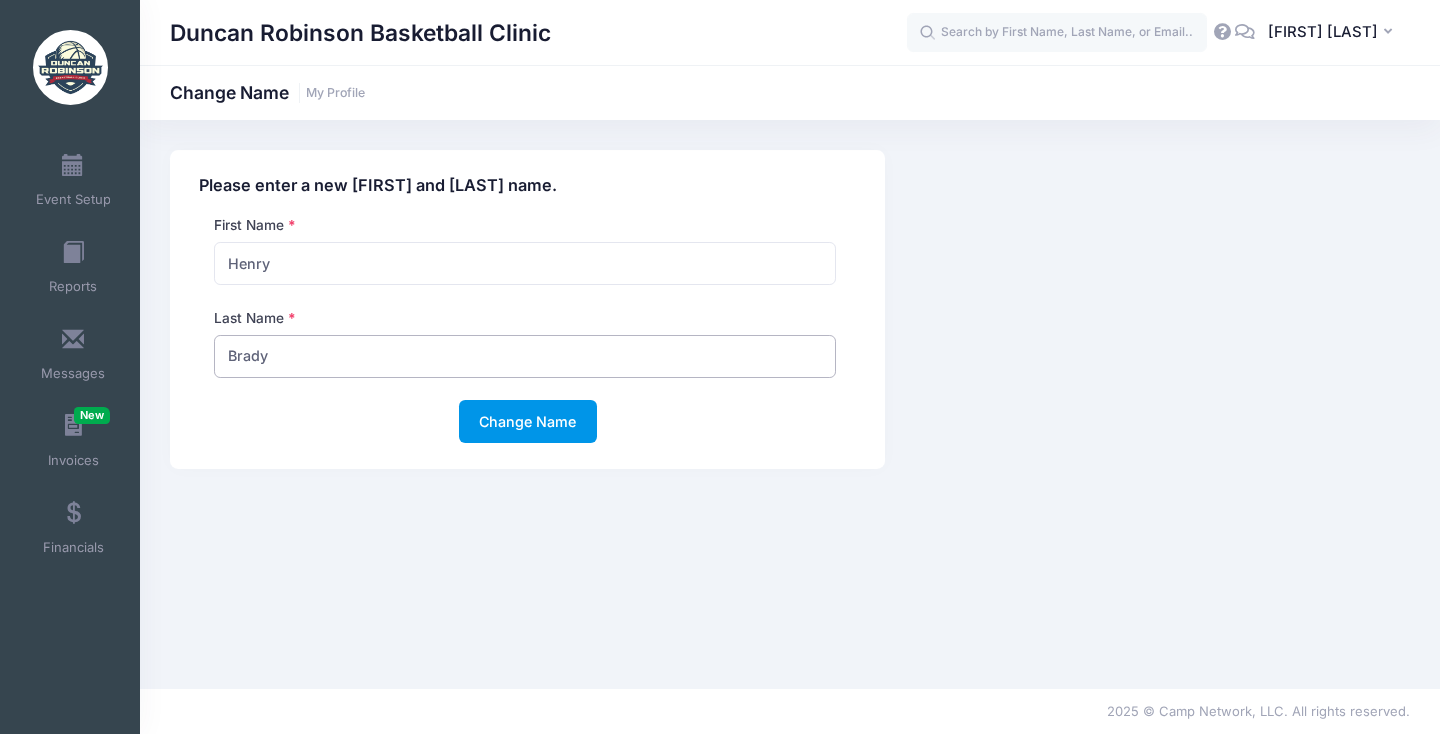 type on "Brady" 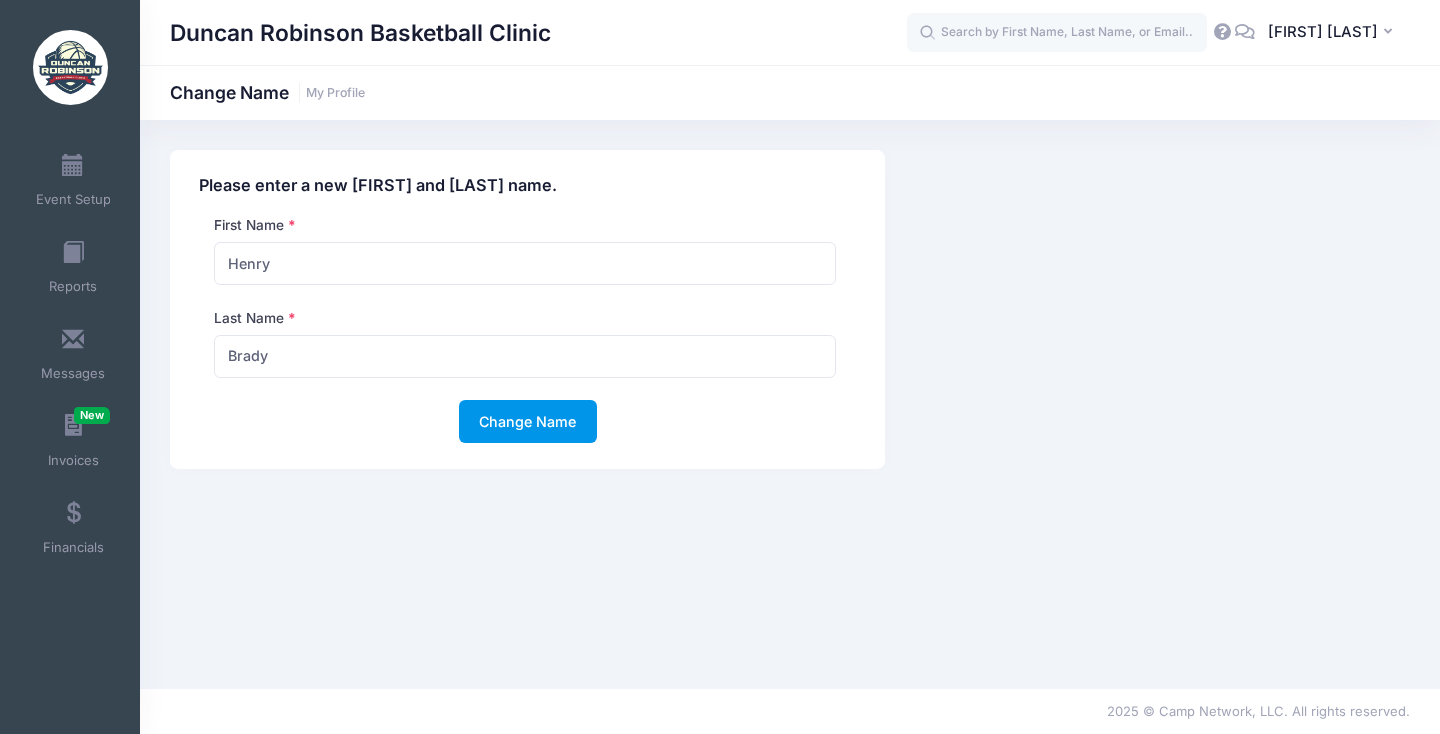 click on "Change Name" at bounding box center (528, 421) 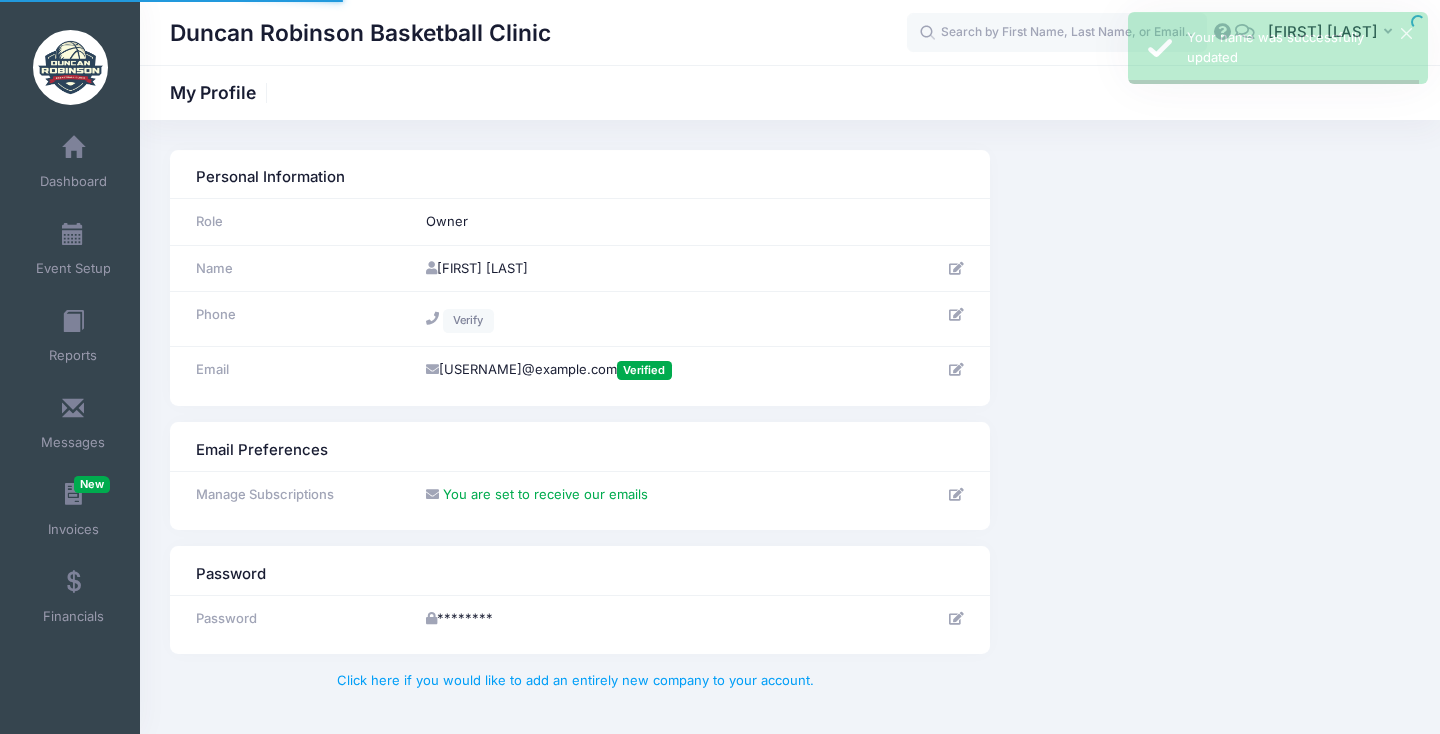 scroll, scrollTop: 0, scrollLeft: 0, axis: both 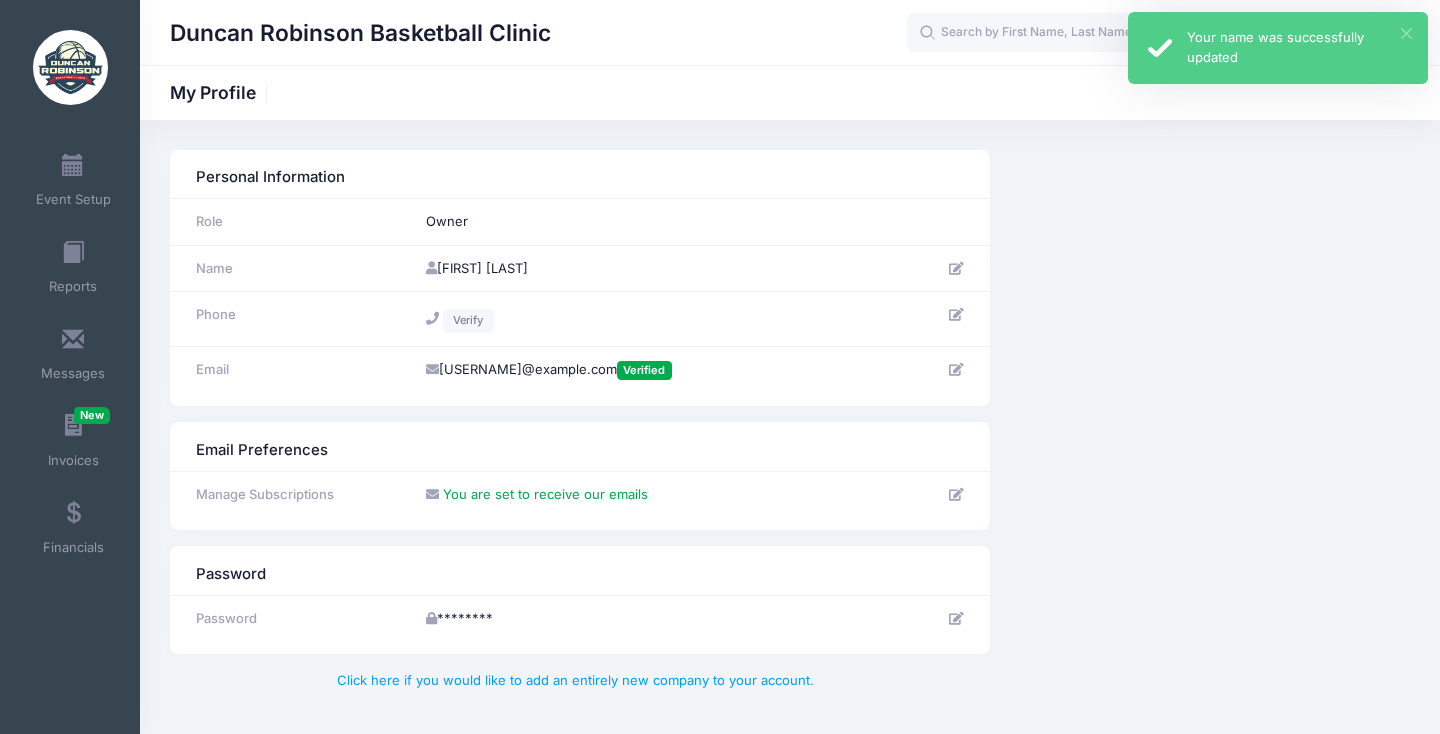 click on "×" at bounding box center [1406, 33] 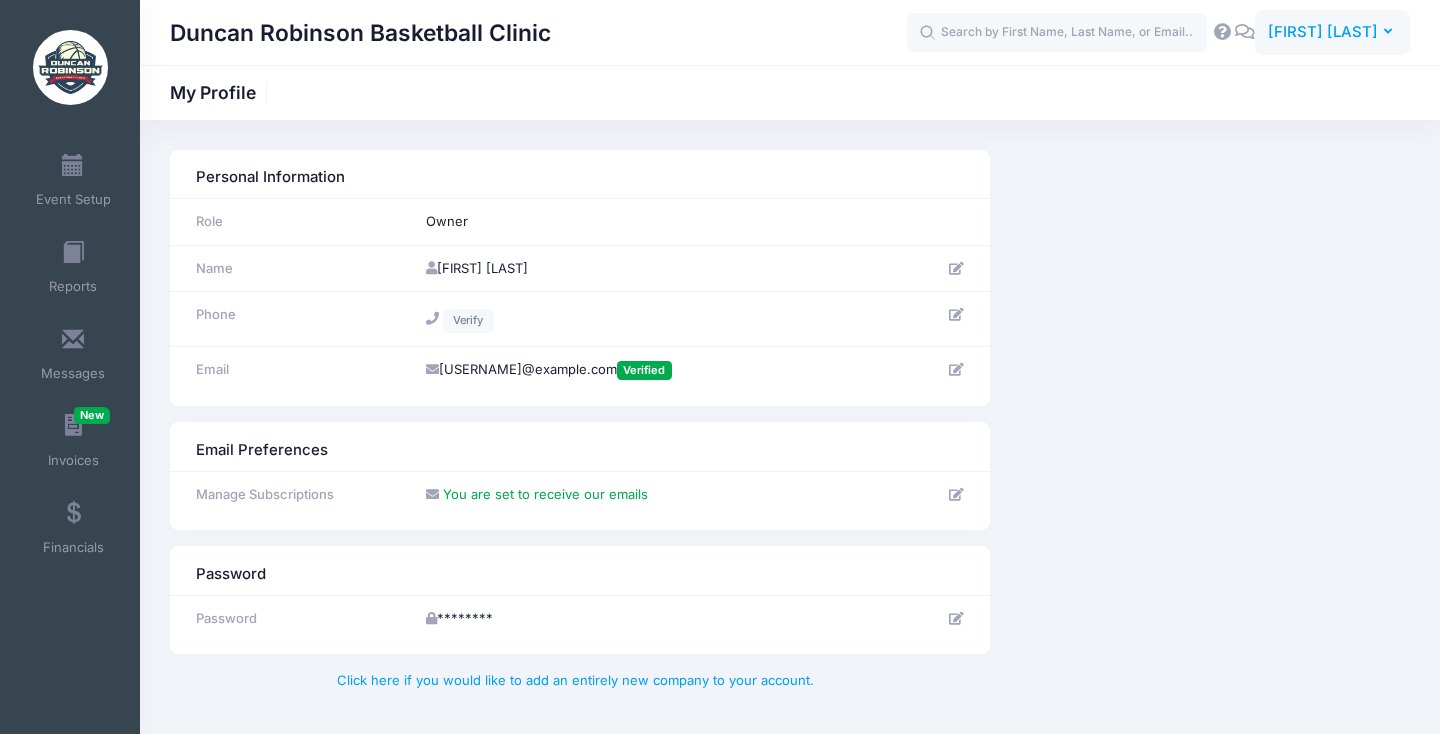 click on "[FIRST] [LAST]" at bounding box center (1323, 32) 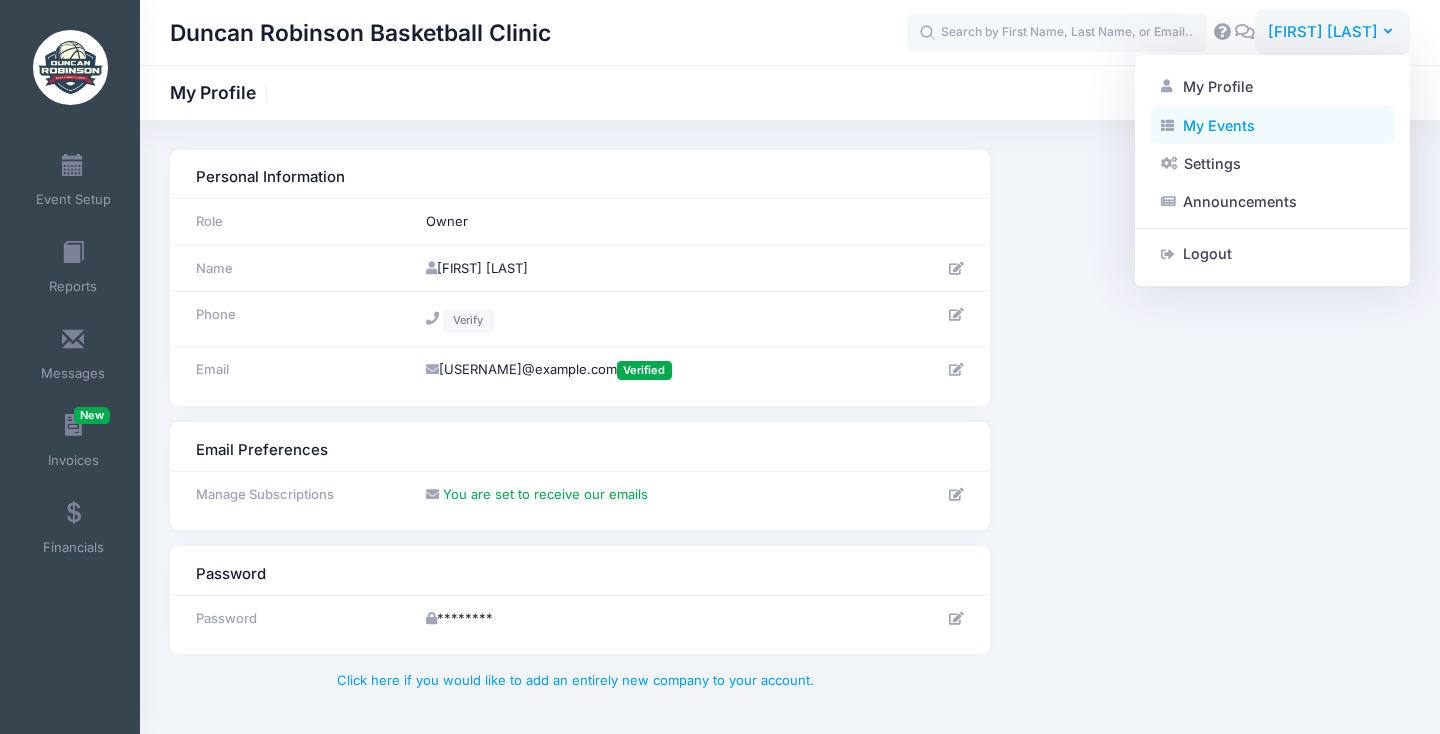 click on "My Events" at bounding box center [1272, 125] 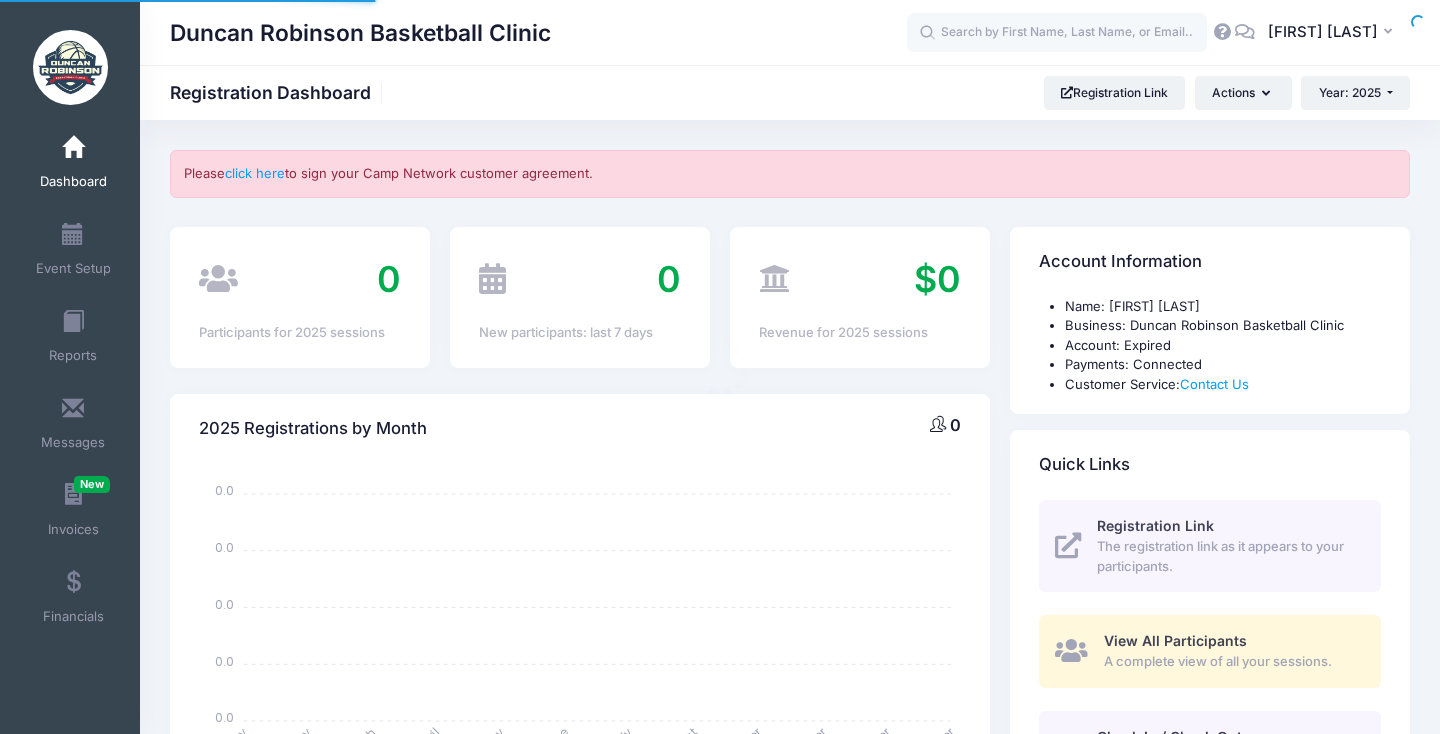 select 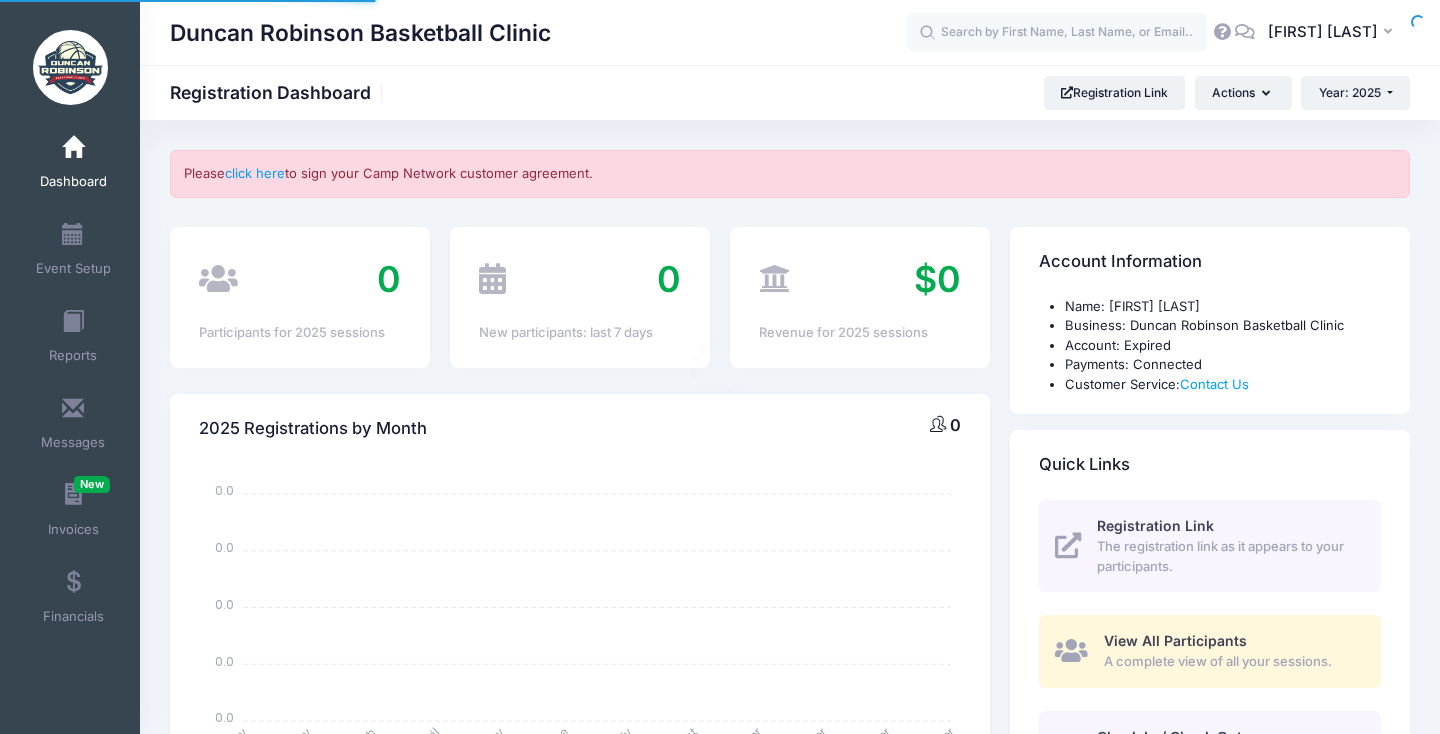 scroll, scrollTop: 0, scrollLeft: 0, axis: both 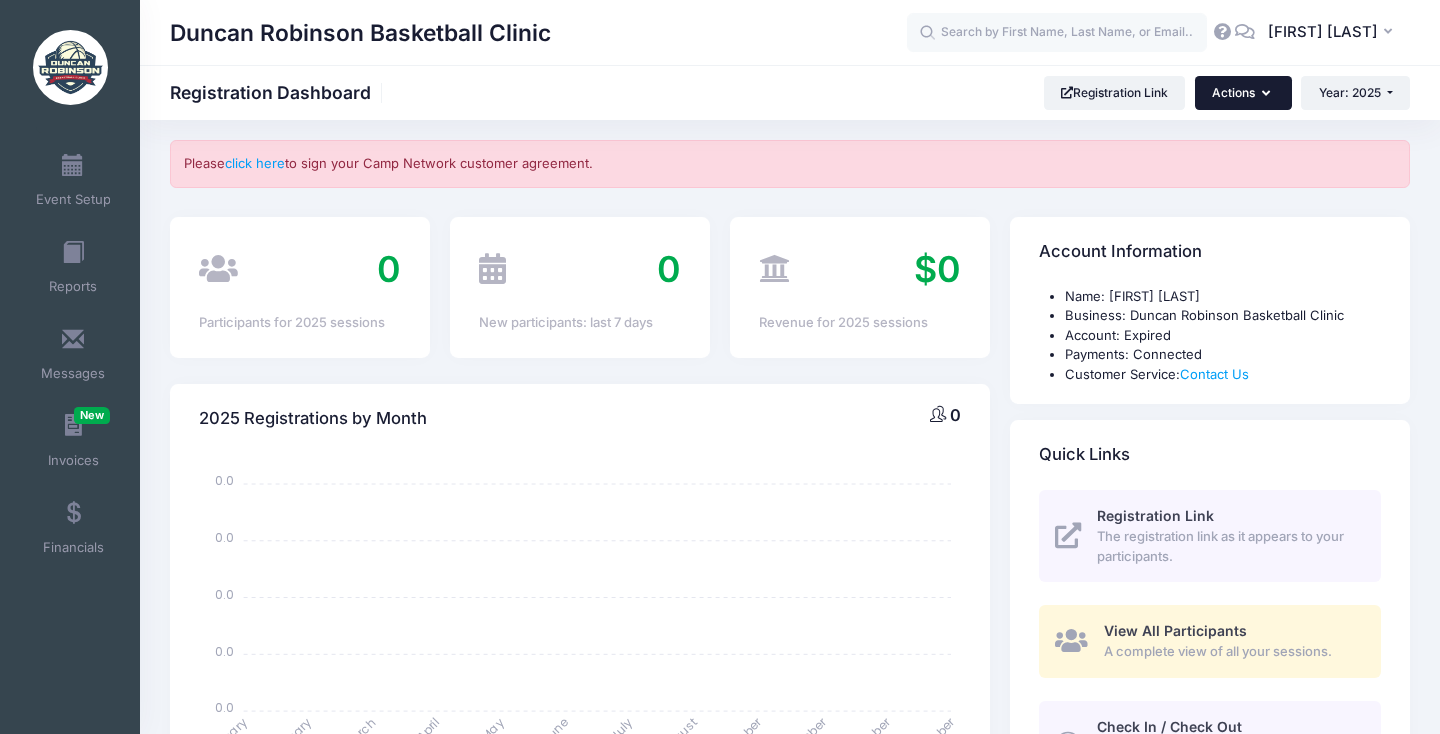 click on "Actions" at bounding box center (1243, 93) 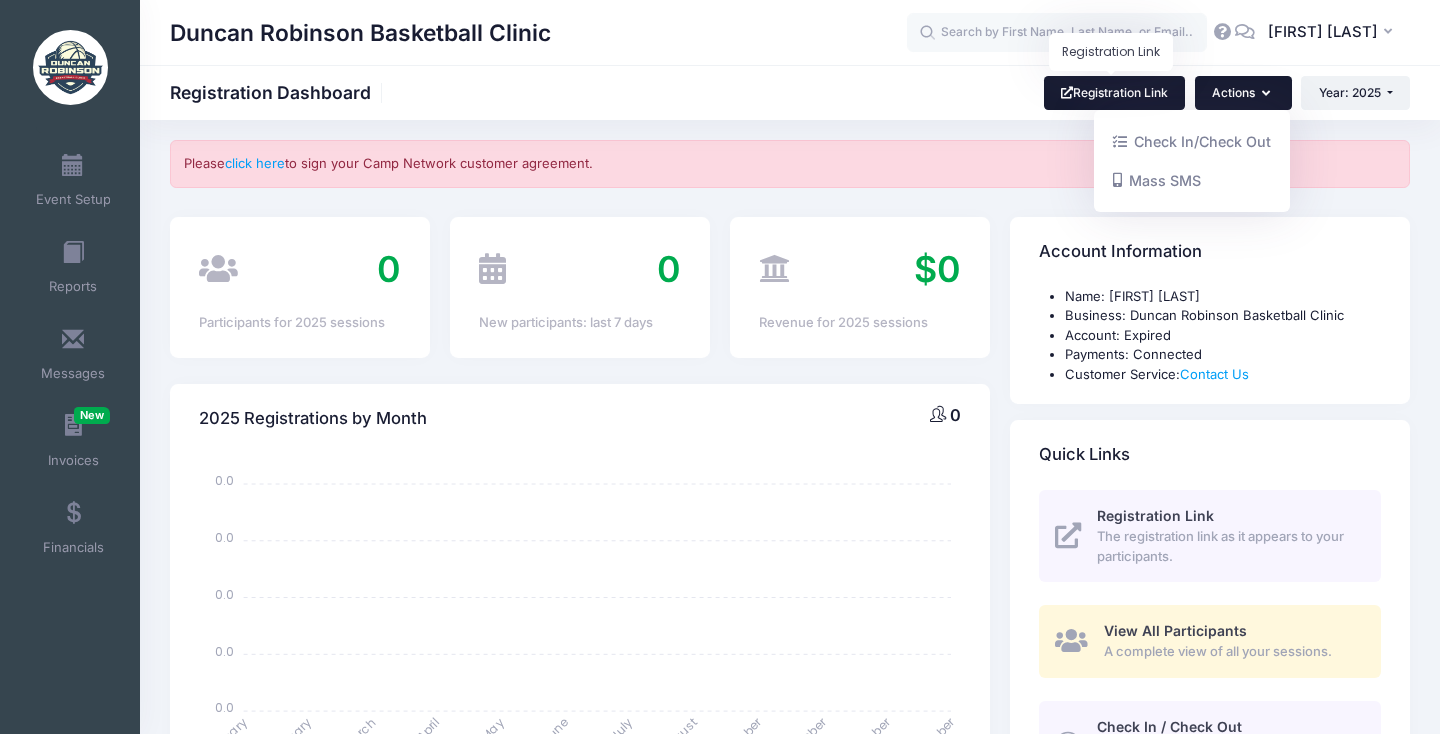 click on "Registration Link" at bounding box center (1115, 93) 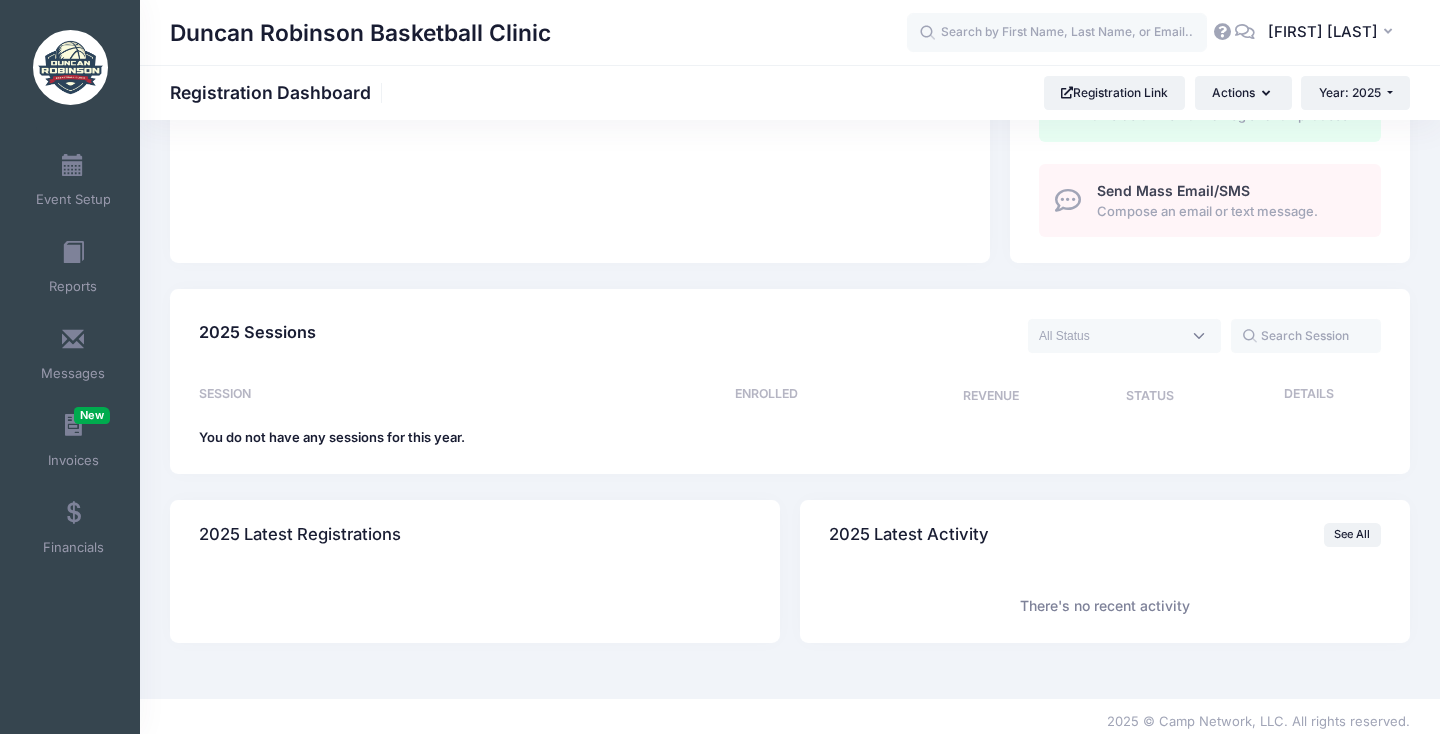scroll, scrollTop: 776, scrollLeft: 0, axis: vertical 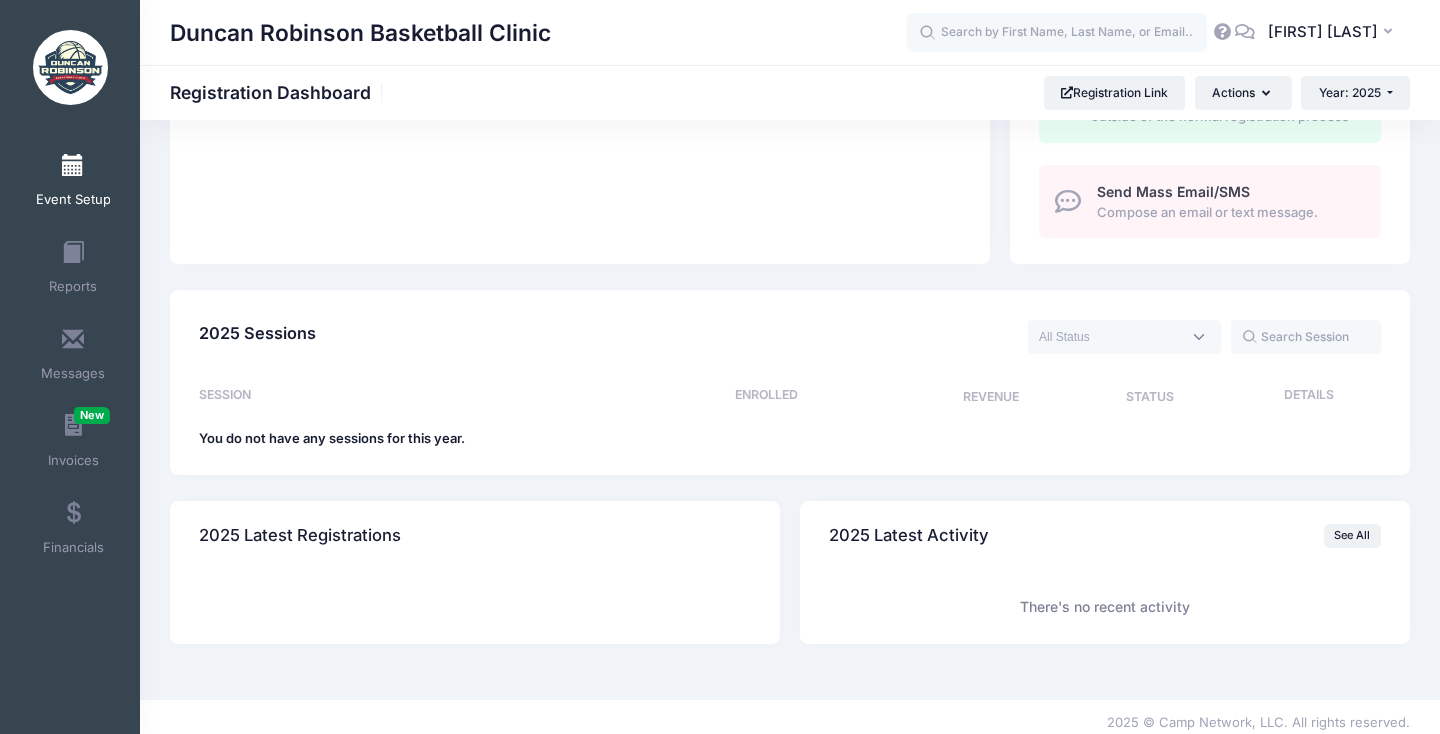 click on "Event Setup" at bounding box center [73, 200] 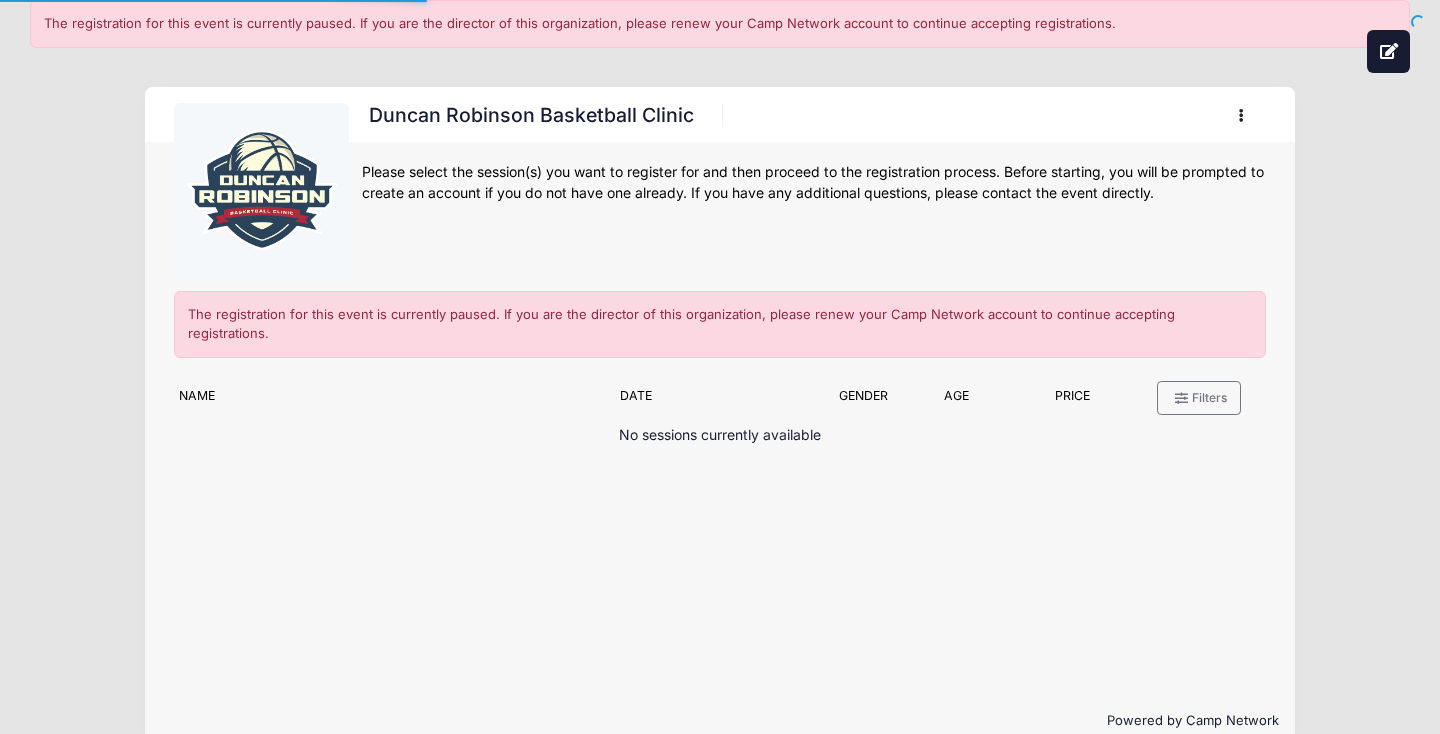 scroll, scrollTop: 0, scrollLeft: 0, axis: both 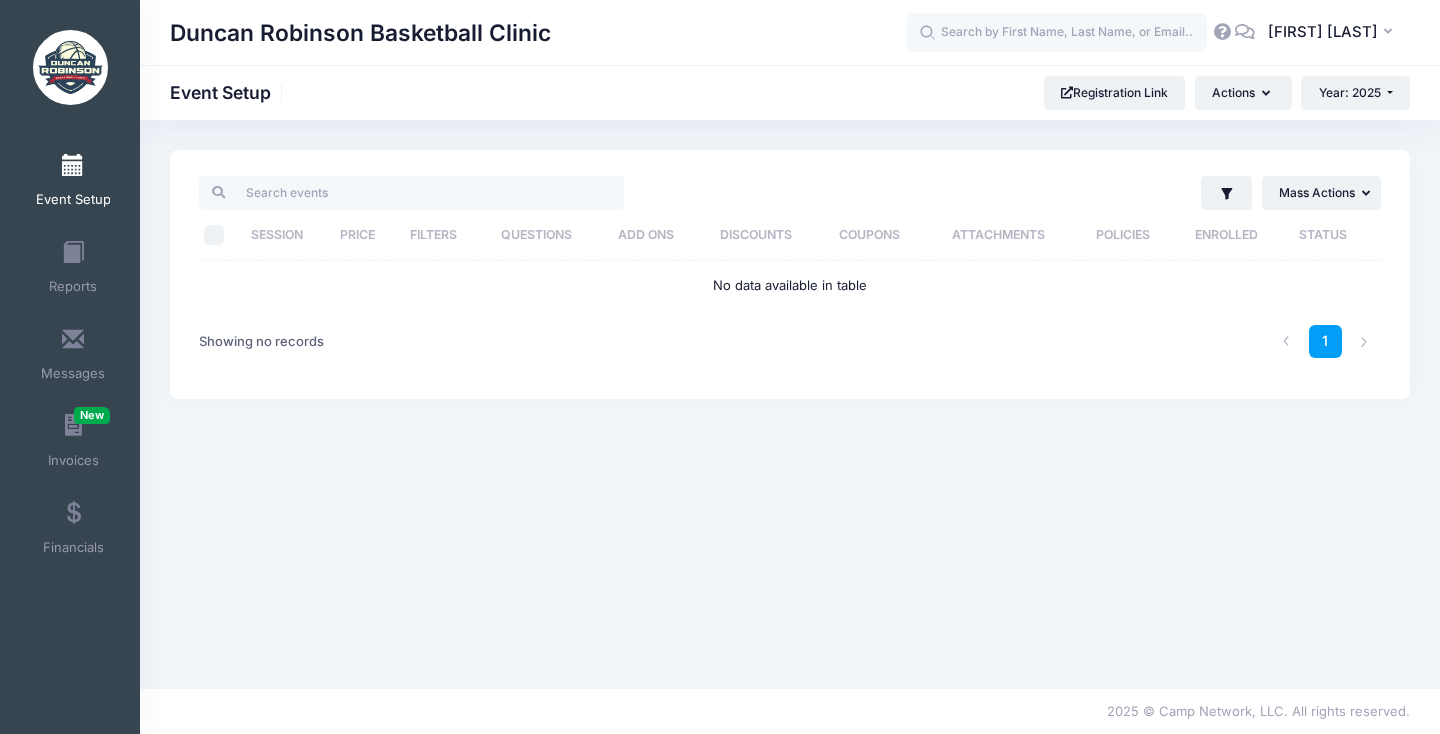 click at bounding box center [1245, 31] 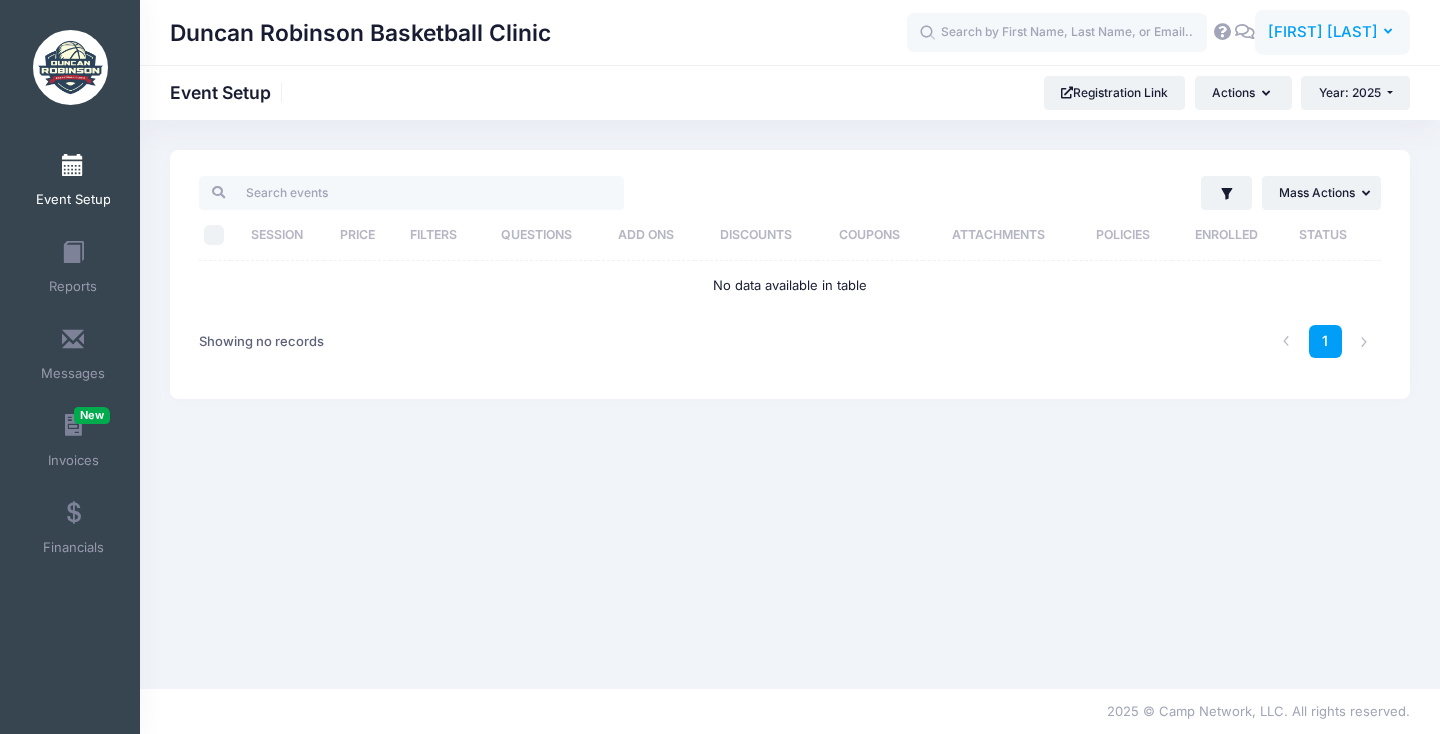 click on "HB Henry Brady" at bounding box center [1332, 33] 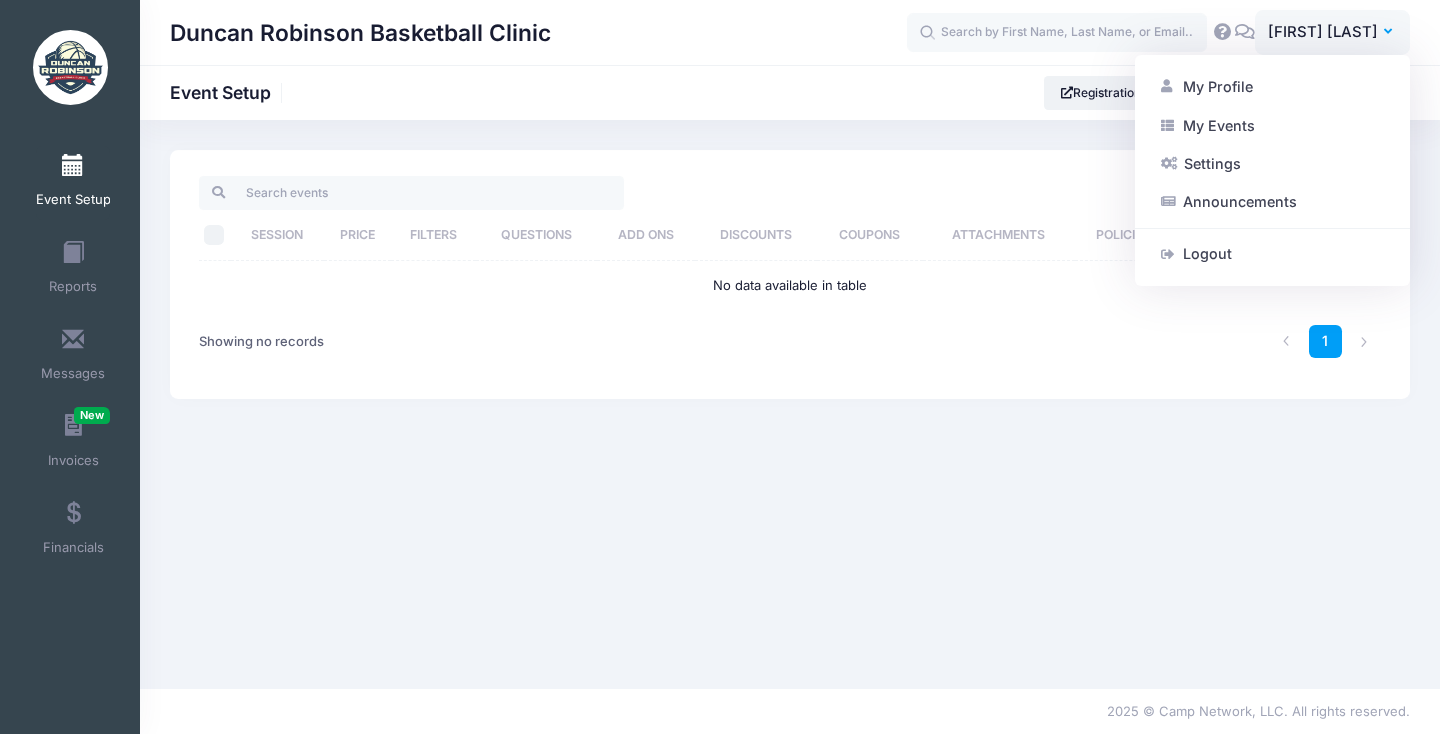 scroll, scrollTop: 0, scrollLeft: 0, axis: both 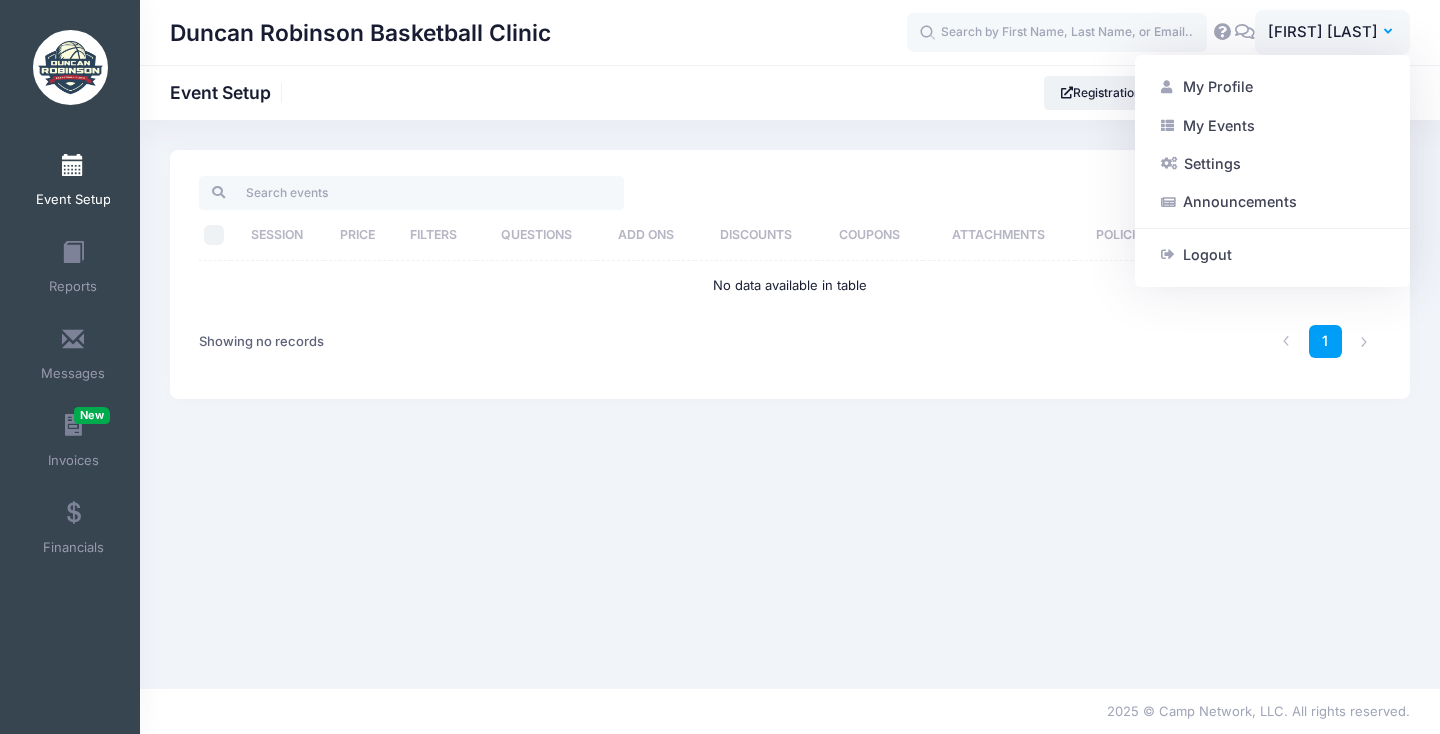 click at bounding box center (70, 67) 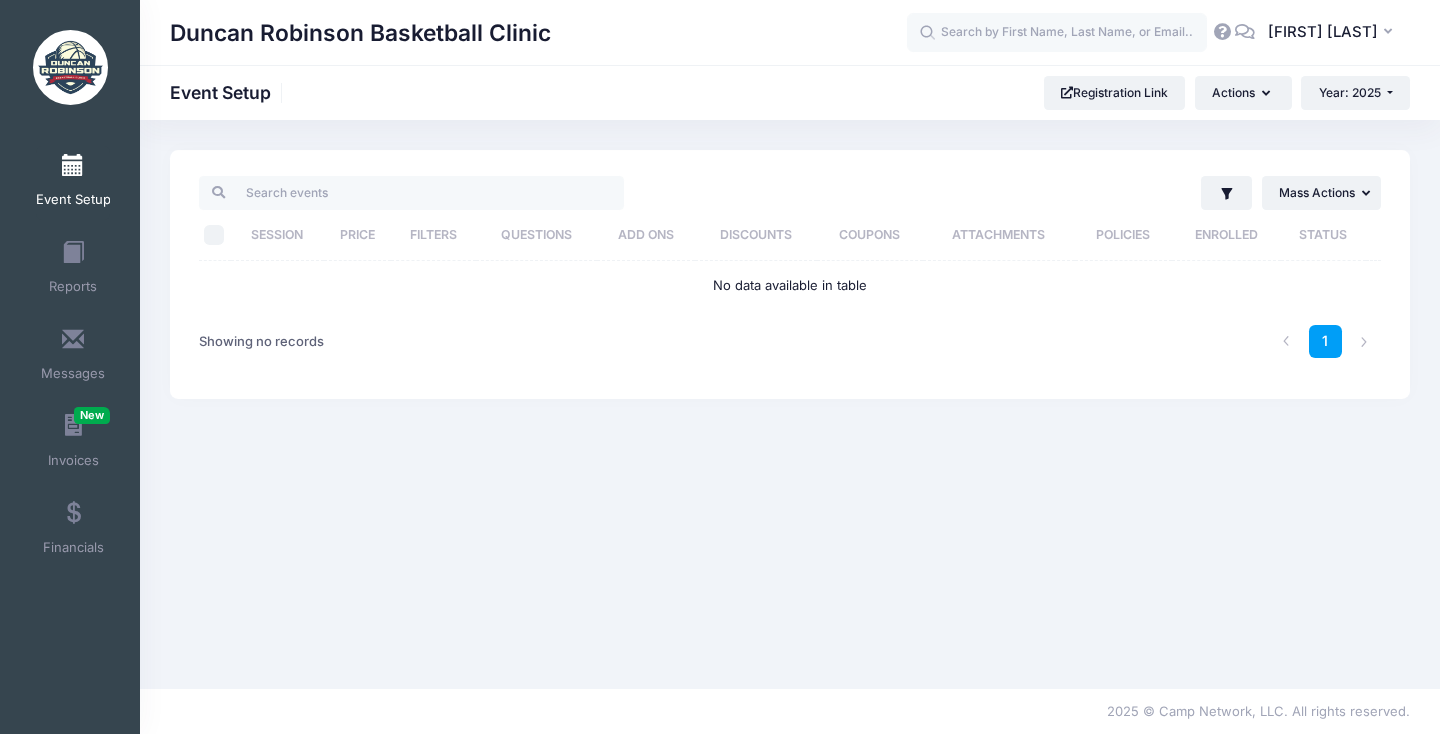 click at bounding box center [70, 67] 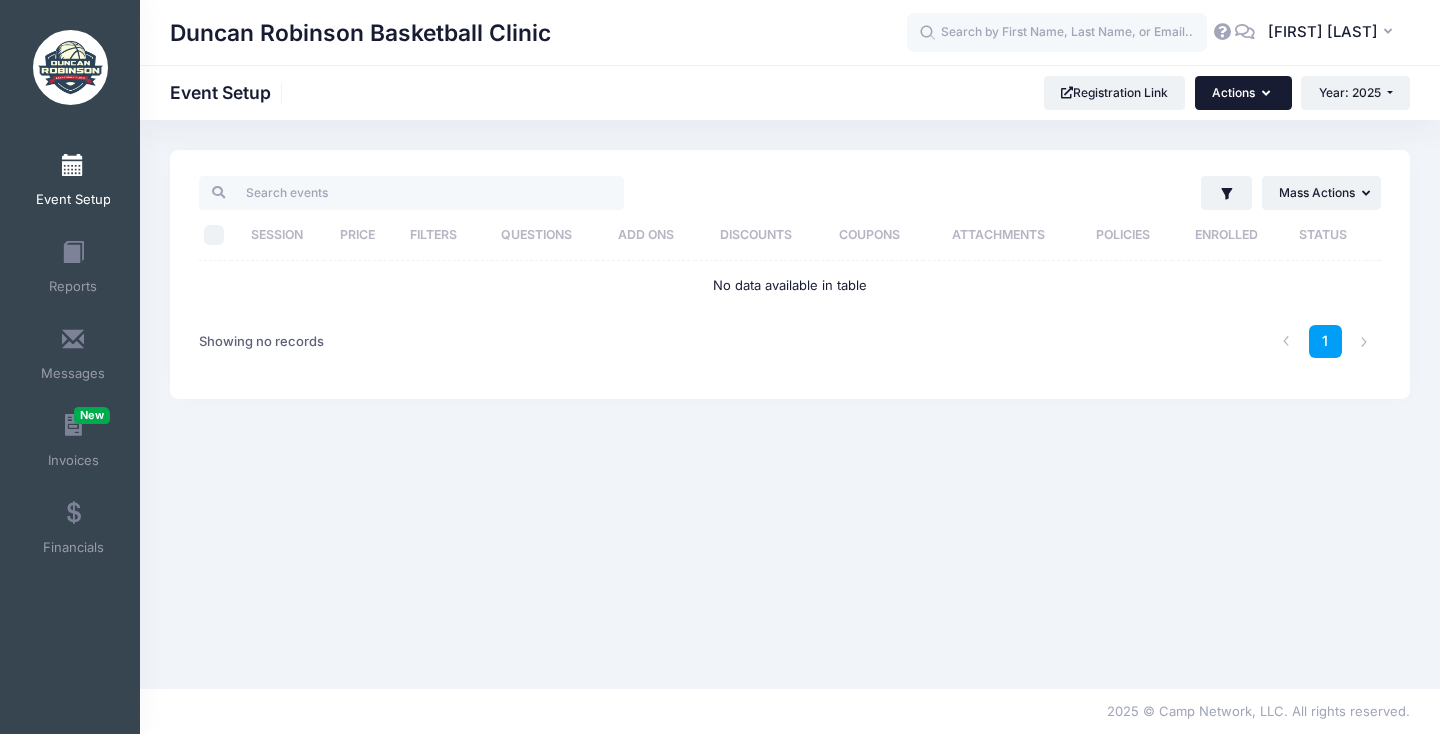 click on "Actions" at bounding box center [1243, 93] 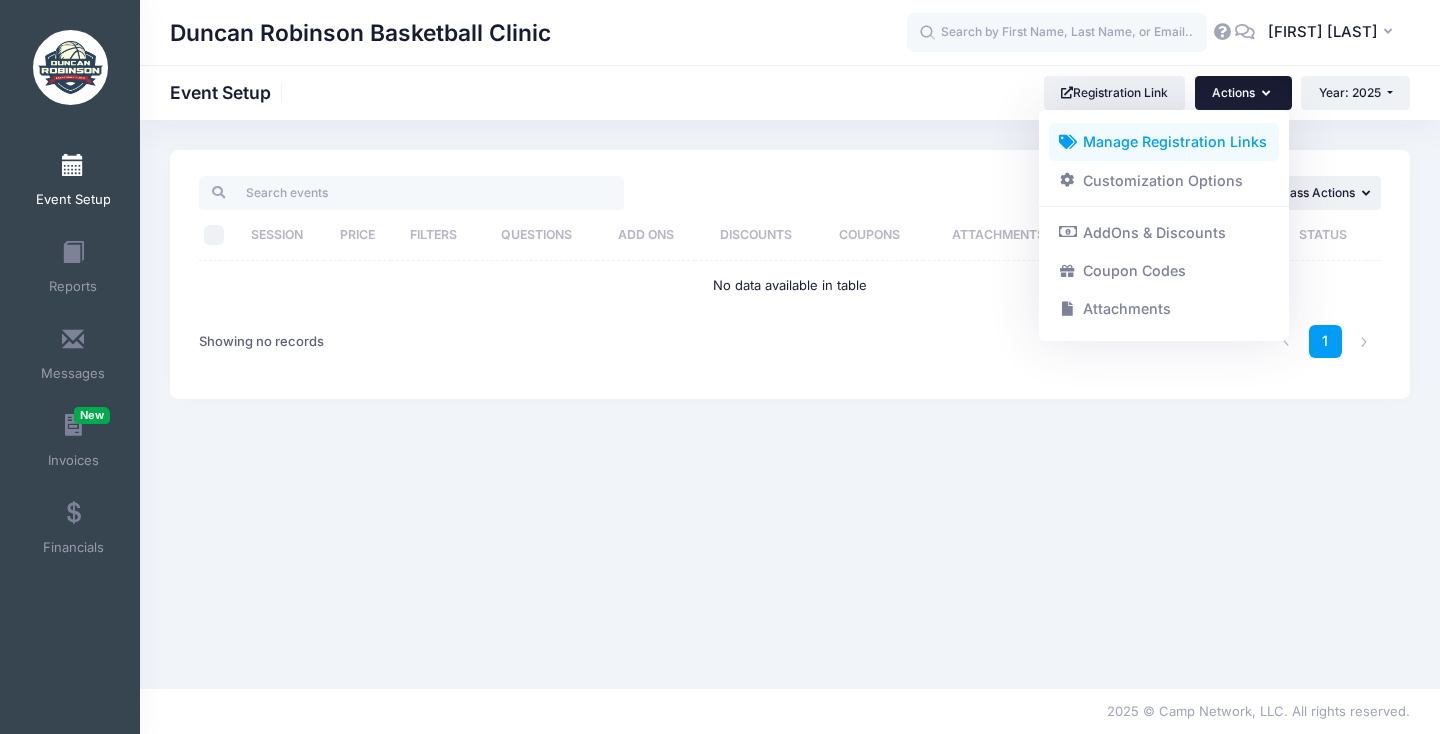 click on "Manage Registration Links" at bounding box center (1164, 142) 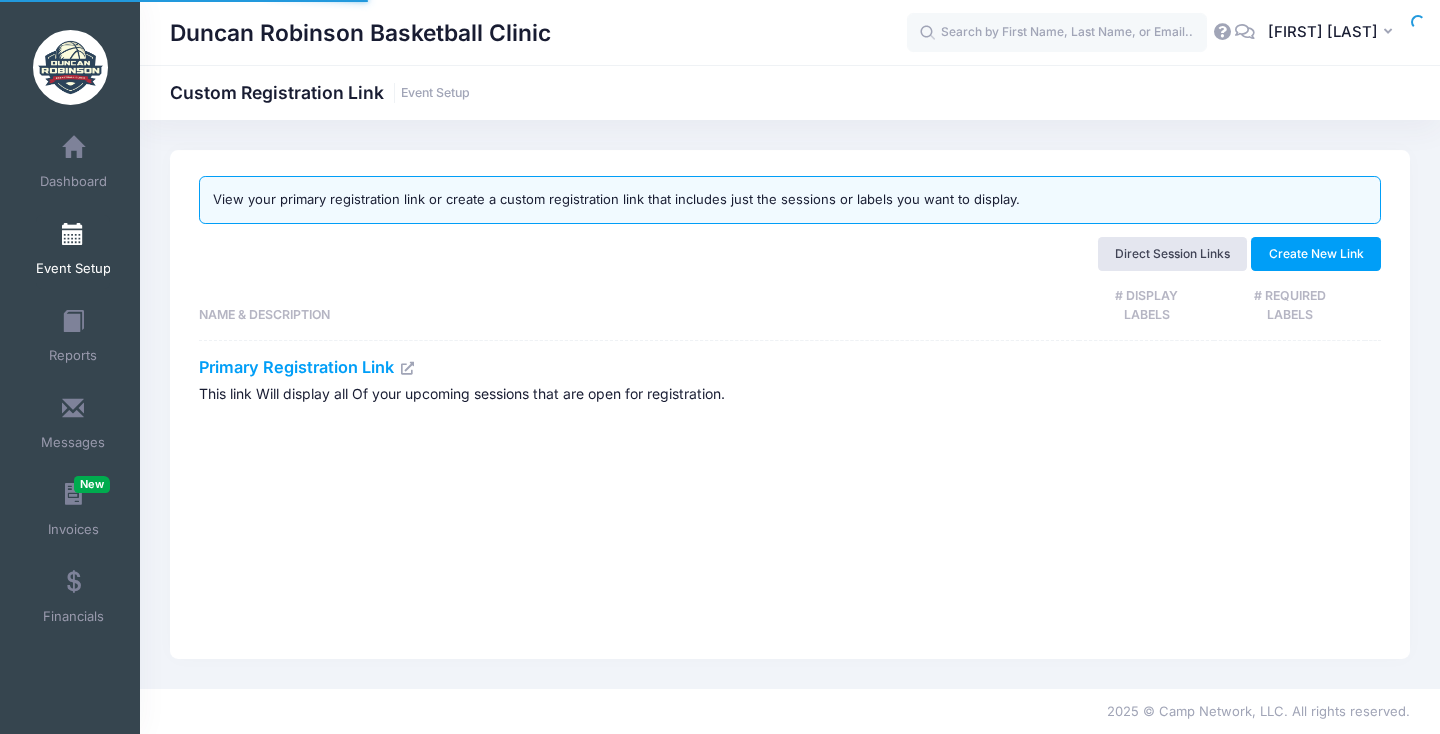 scroll, scrollTop: 0, scrollLeft: 0, axis: both 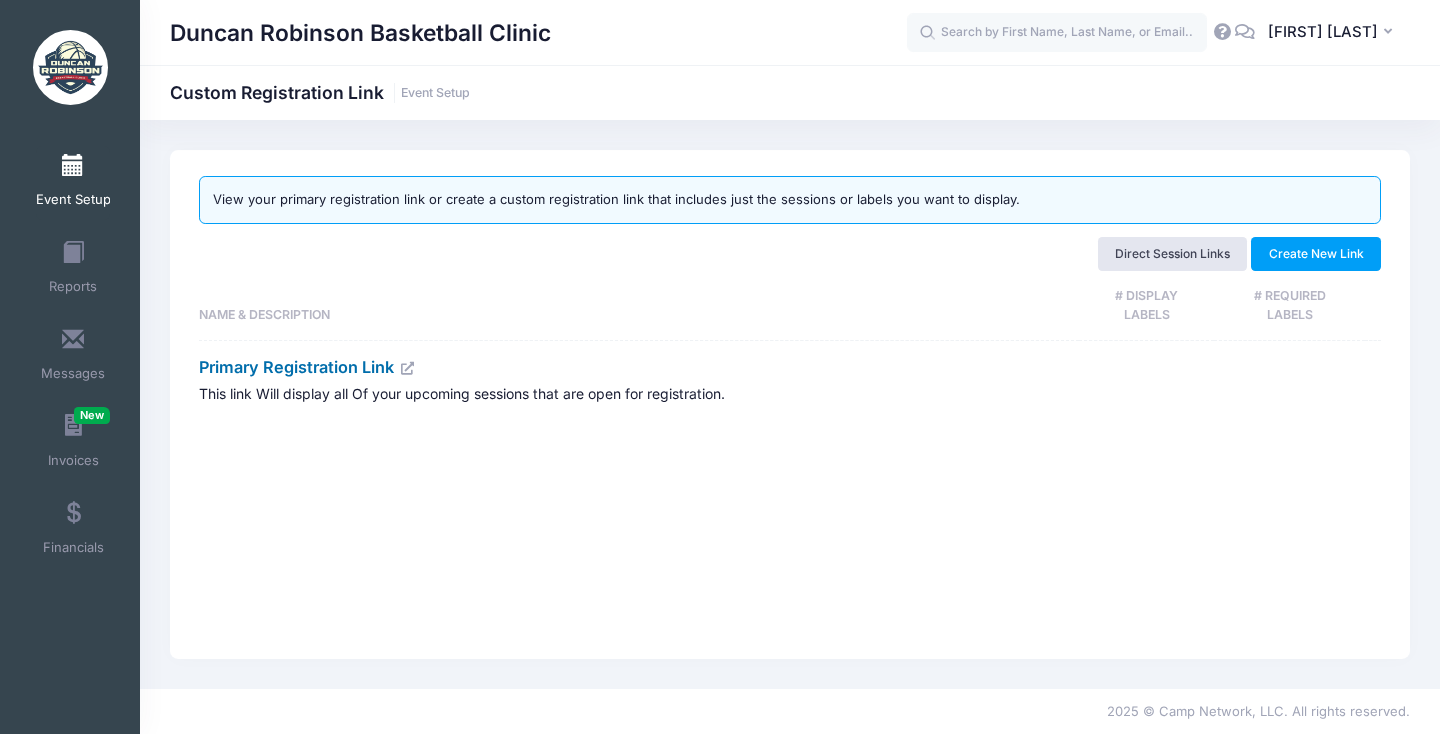 click on "Primary Registration Link" at bounding box center [306, 367] 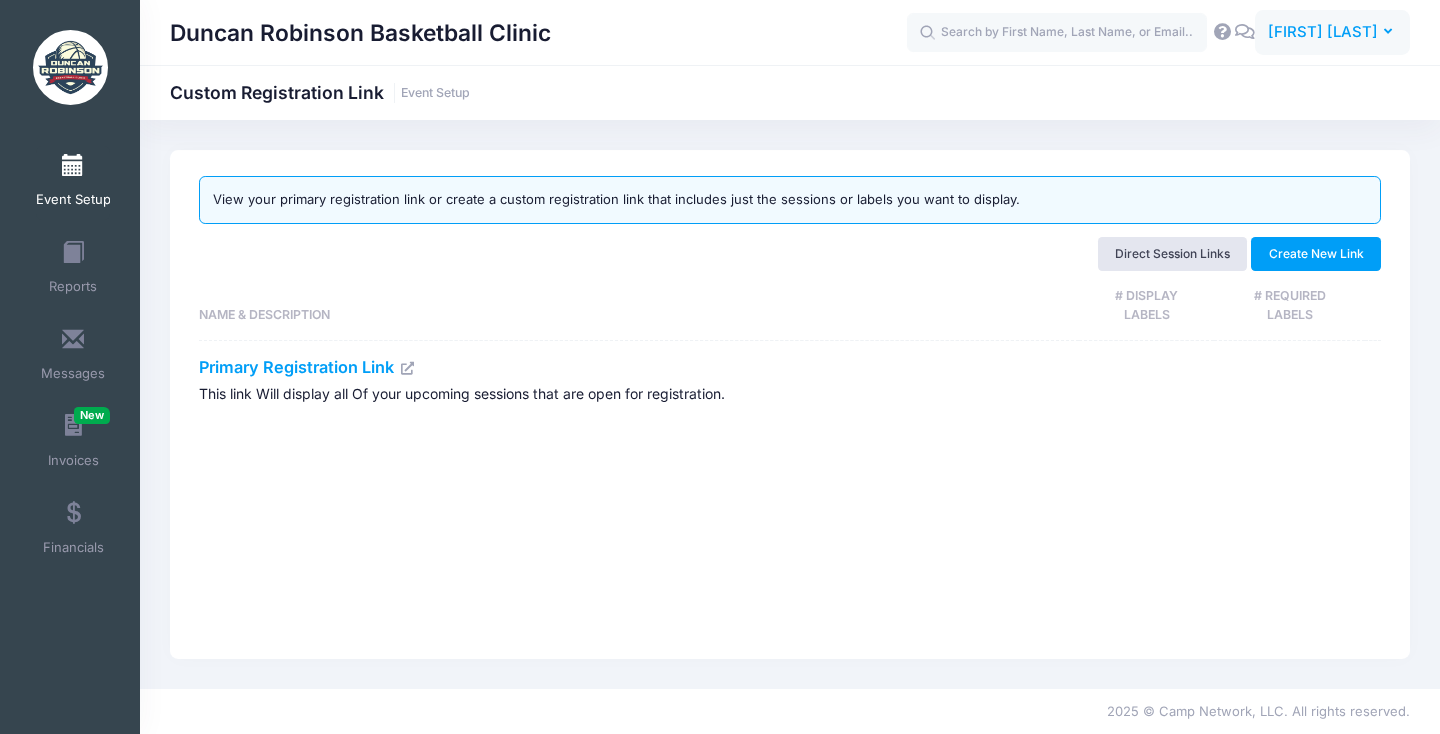 click on "[FIRST] [LAST]" at bounding box center [1323, 32] 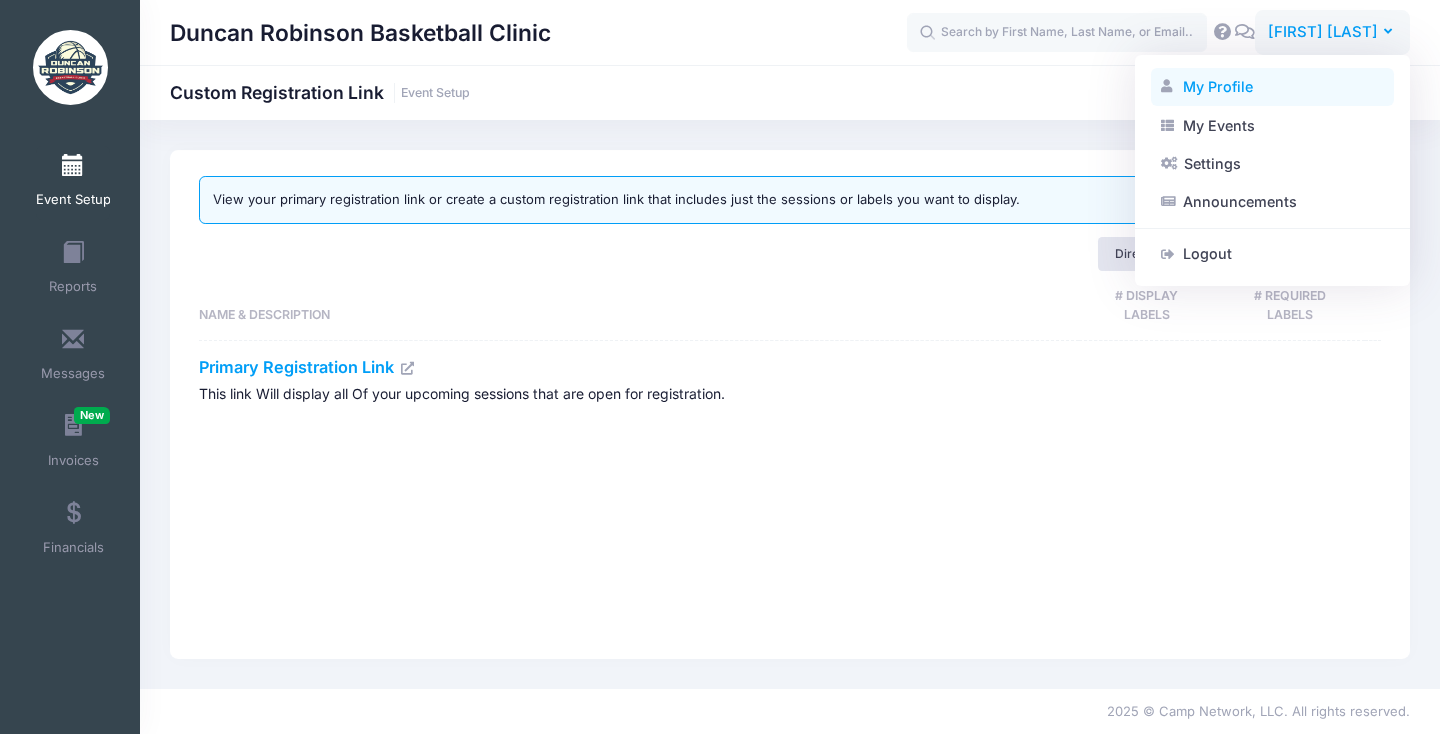 click on "My Profile" at bounding box center (1272, 87) 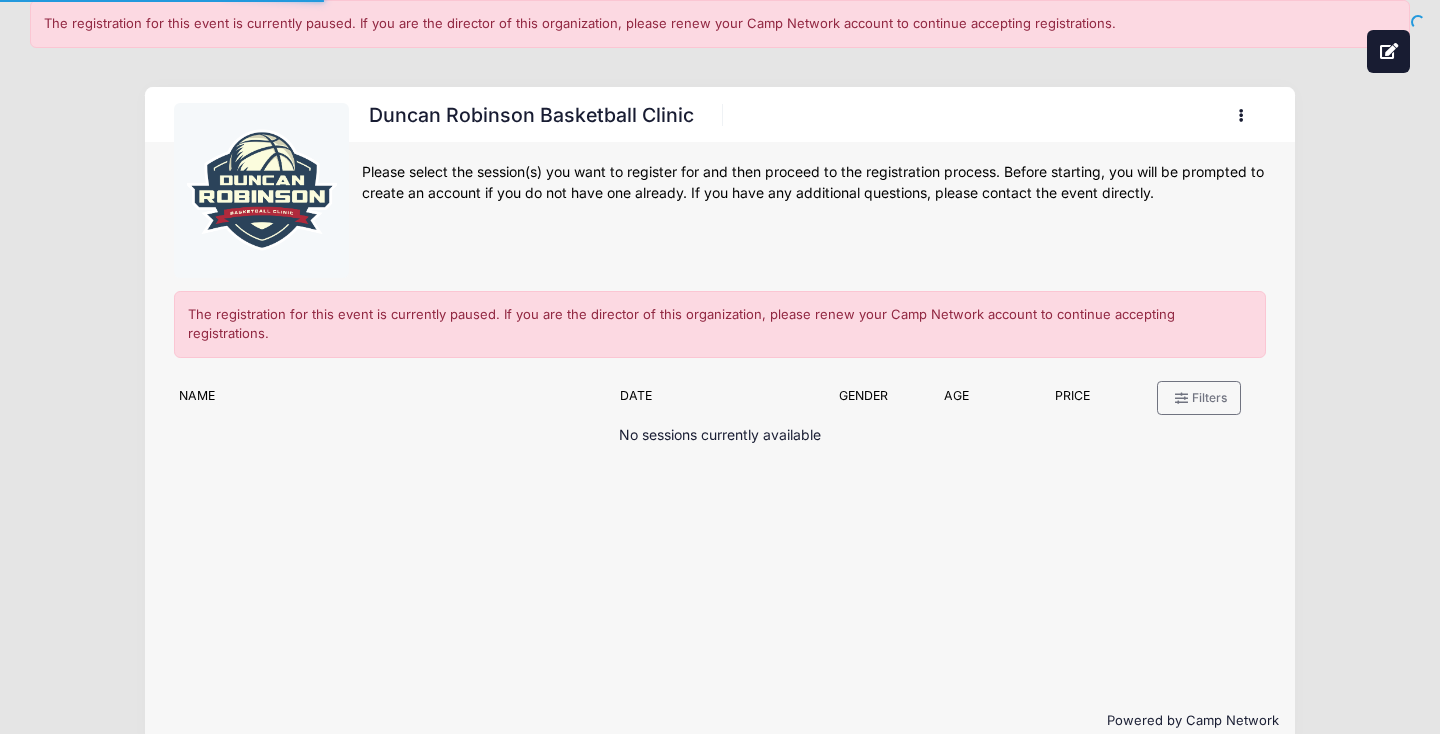 scroll, scrollTop: 0, scrollLeft: 0, axis: both 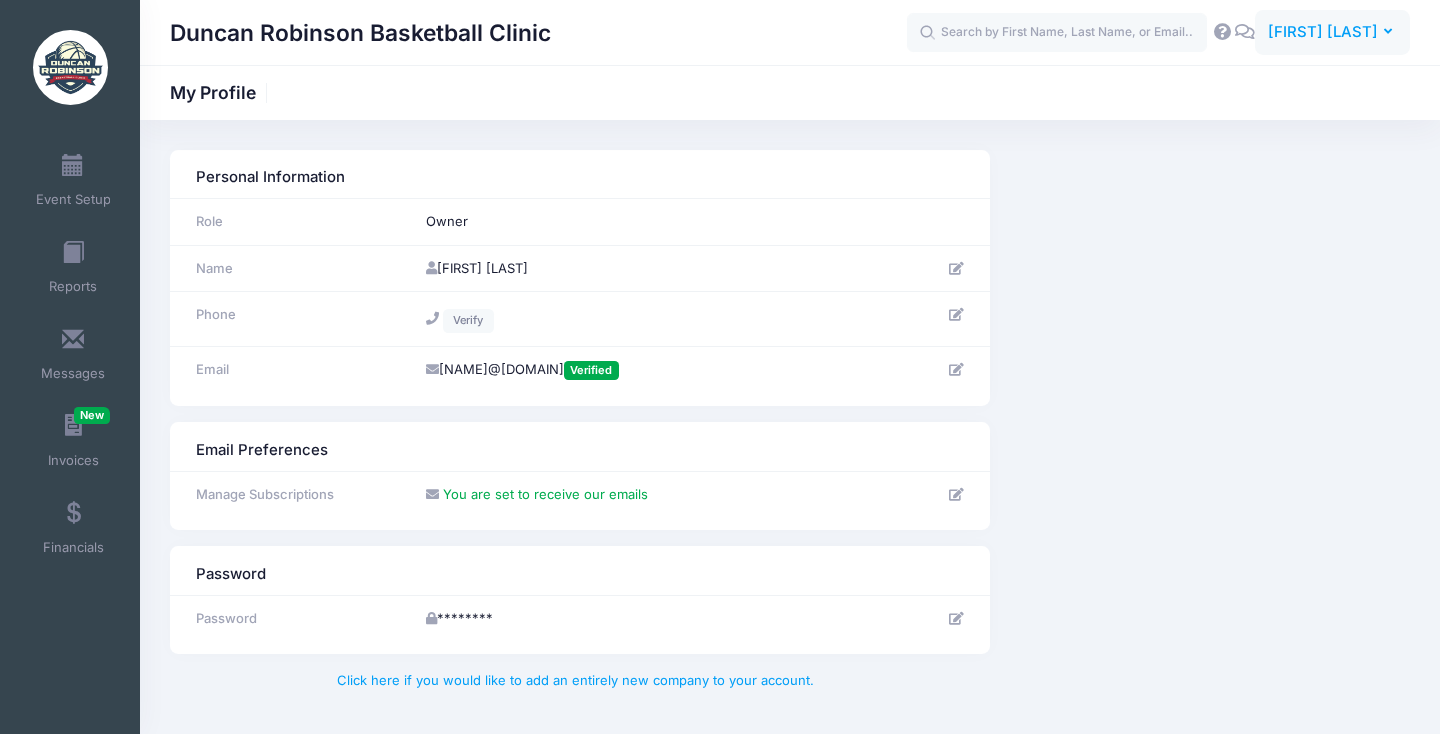 click on "[FIRST] [LAST]" at bounding box center [1323, 32] 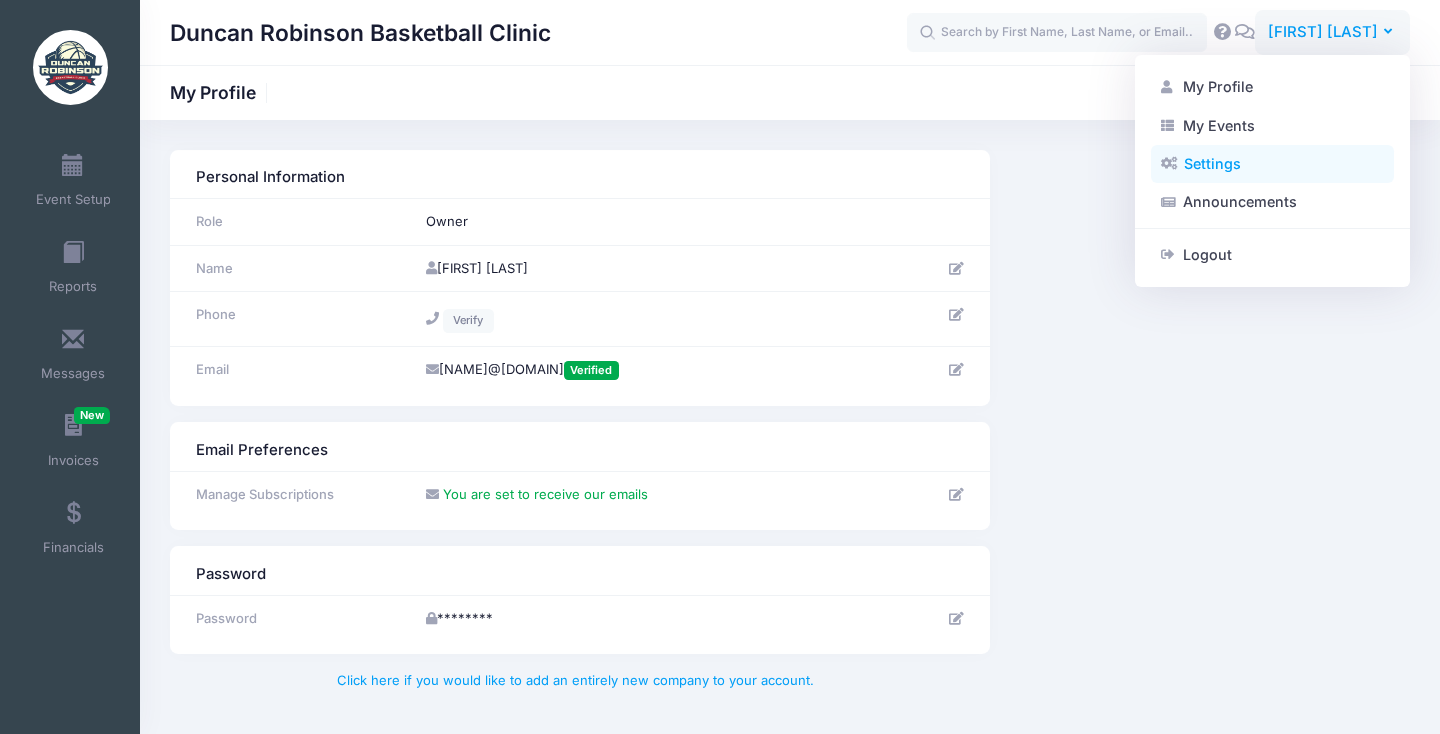click on "Settings" at bounding box center [1272, 164] 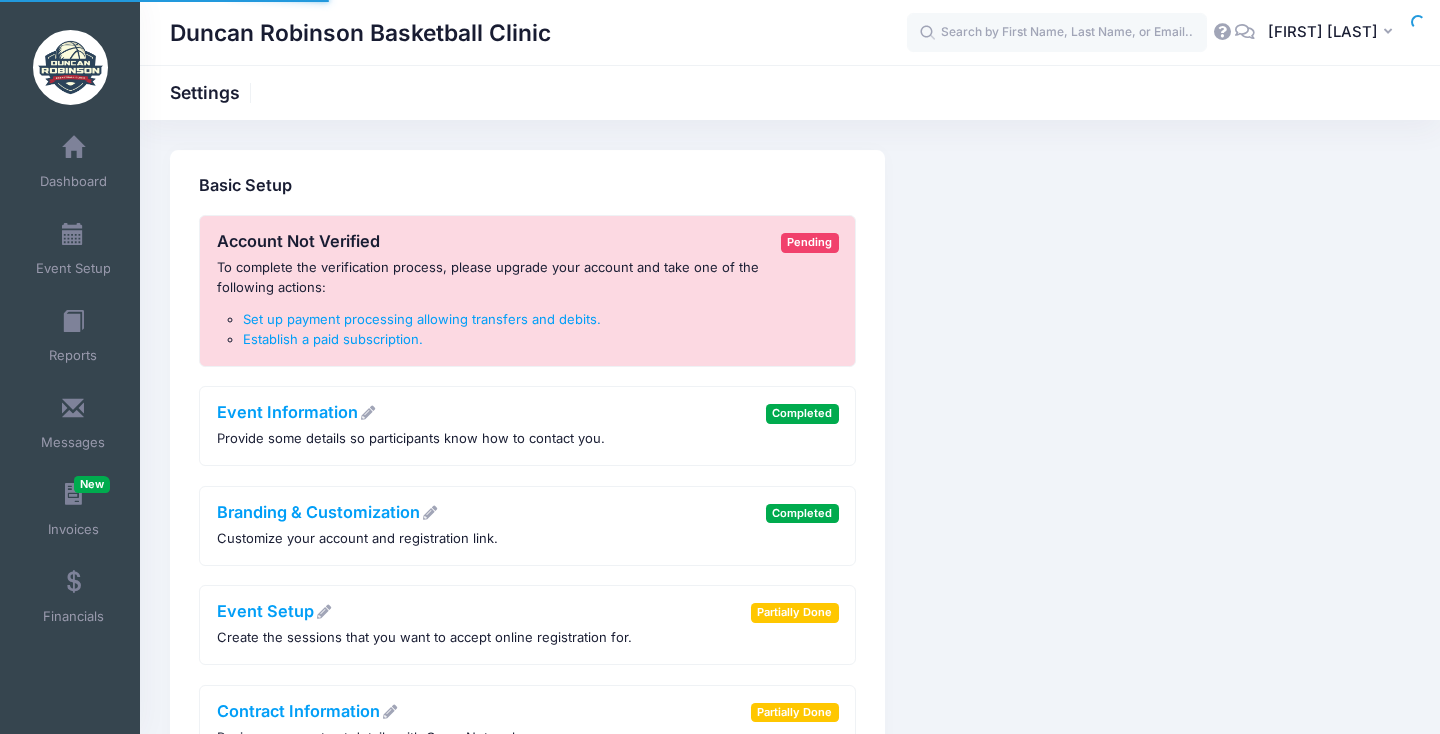 scroll, scrollTop: 0, scrollLeft: 0, axis: both 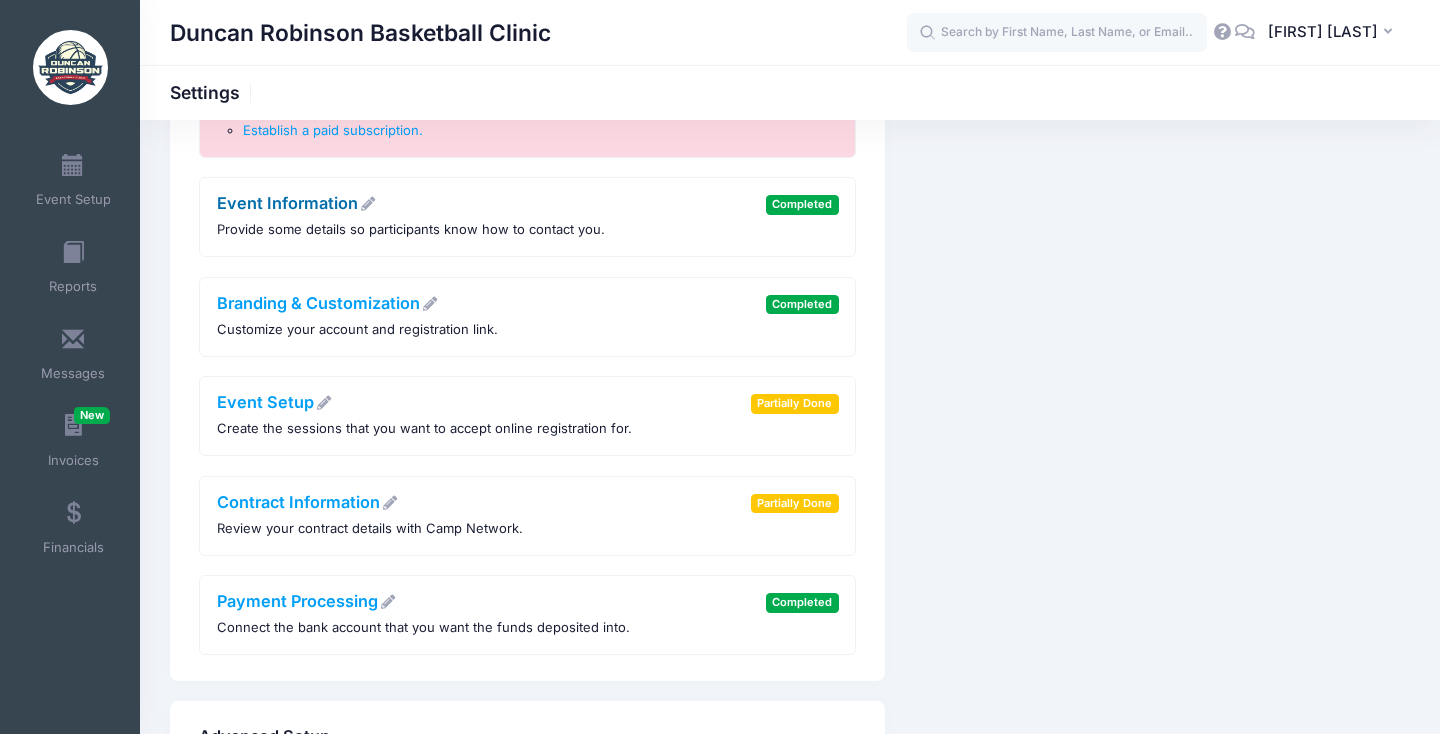 click at bounding box center (368, 204) 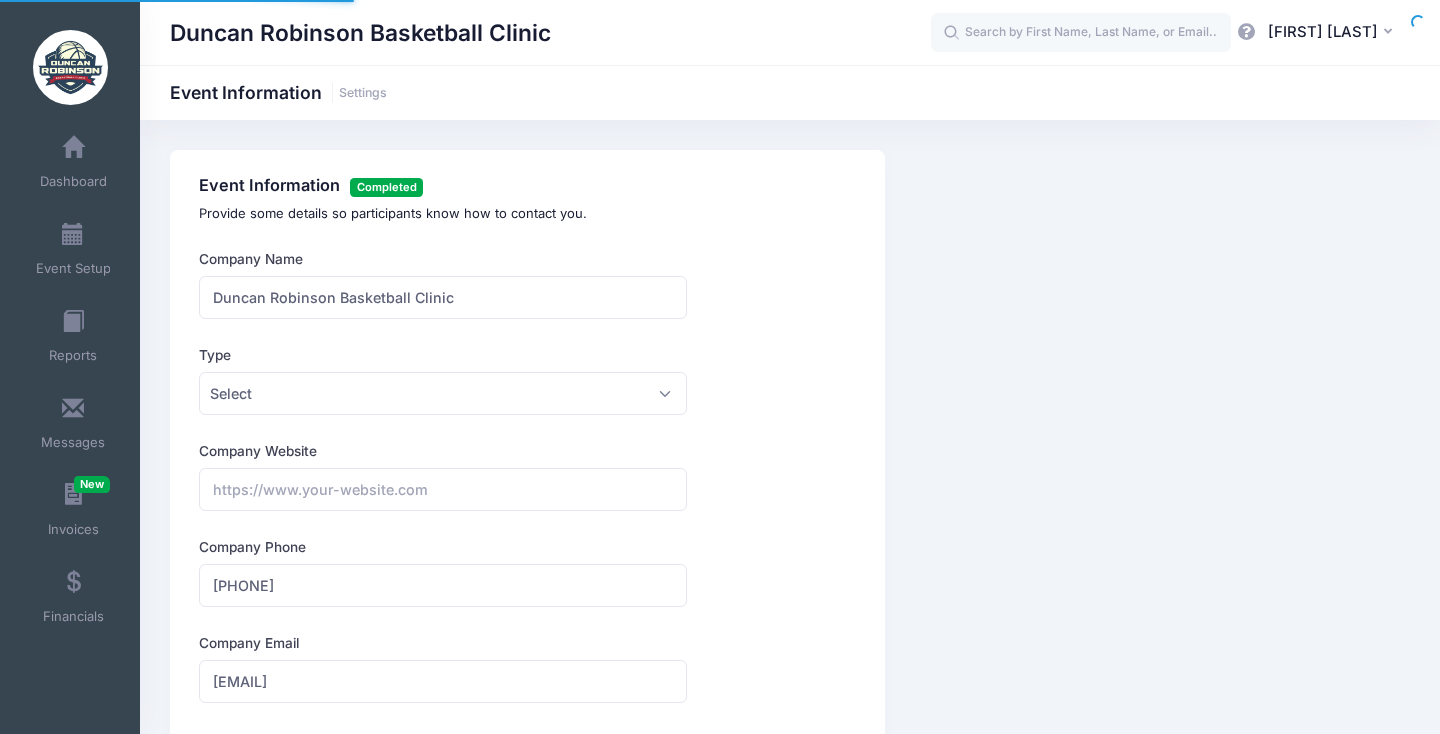 scroll, scrollTop: 0, scrollLeft: 0, axis: both 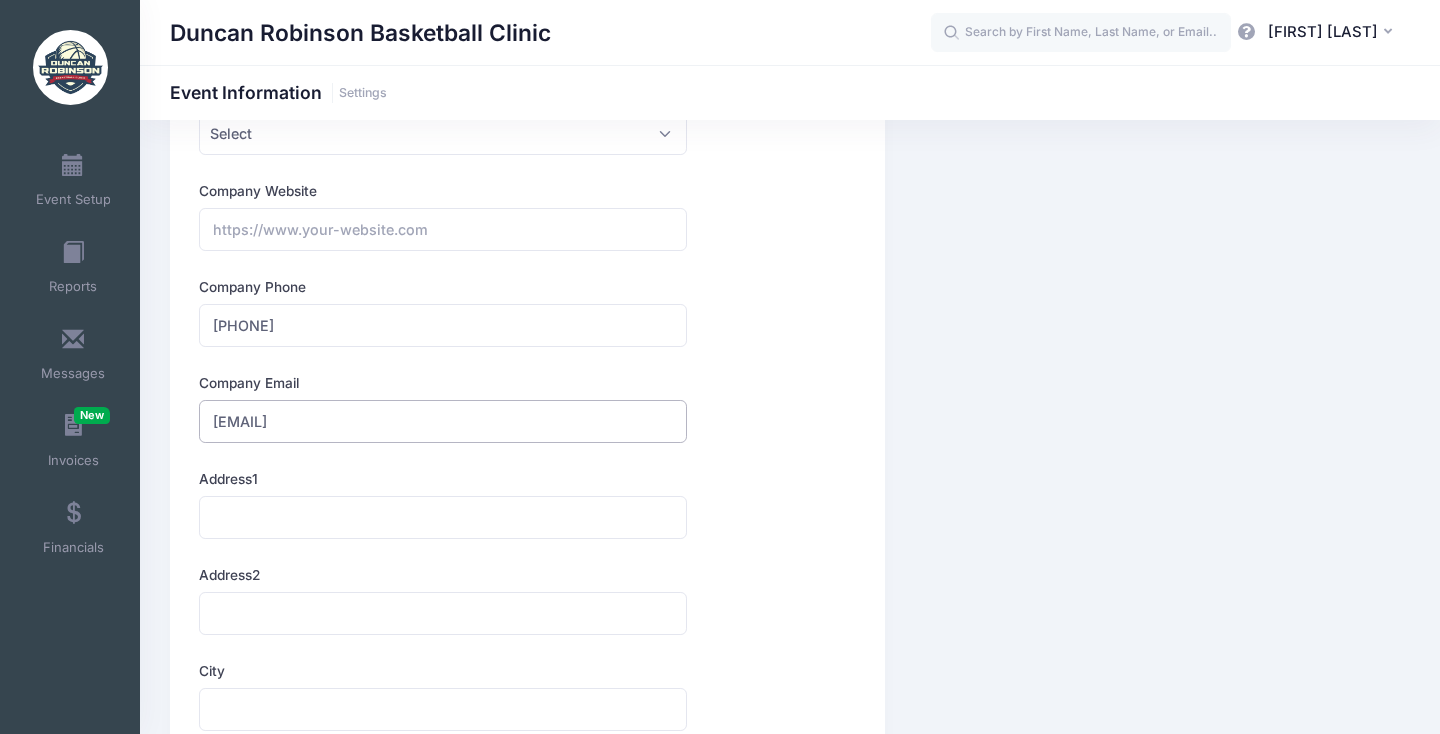 drag, startPoint x: 381, startPoint y: 417, endPoint x: 184, endPoint y: 409, distance: 197.16237 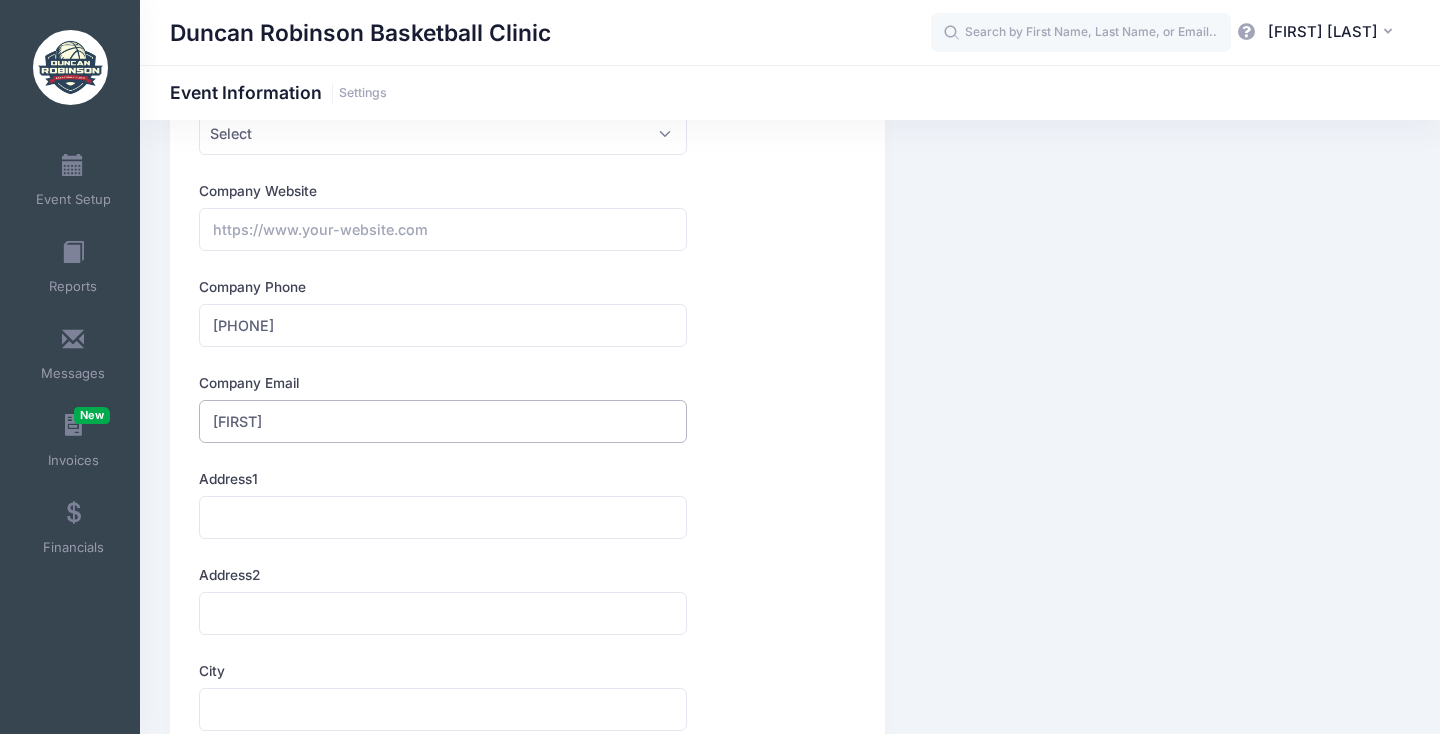 type on "[EMAIL]" 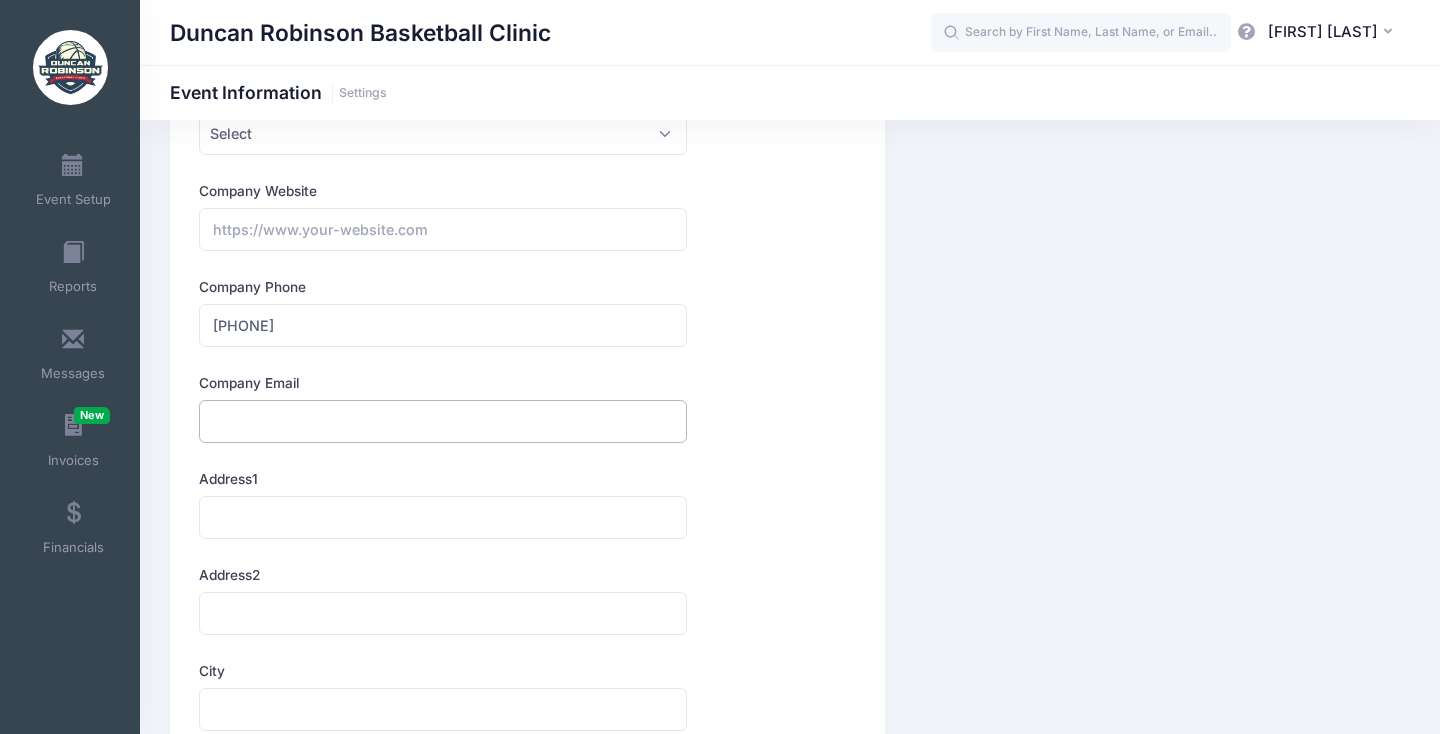 type on "[EMAIL]" 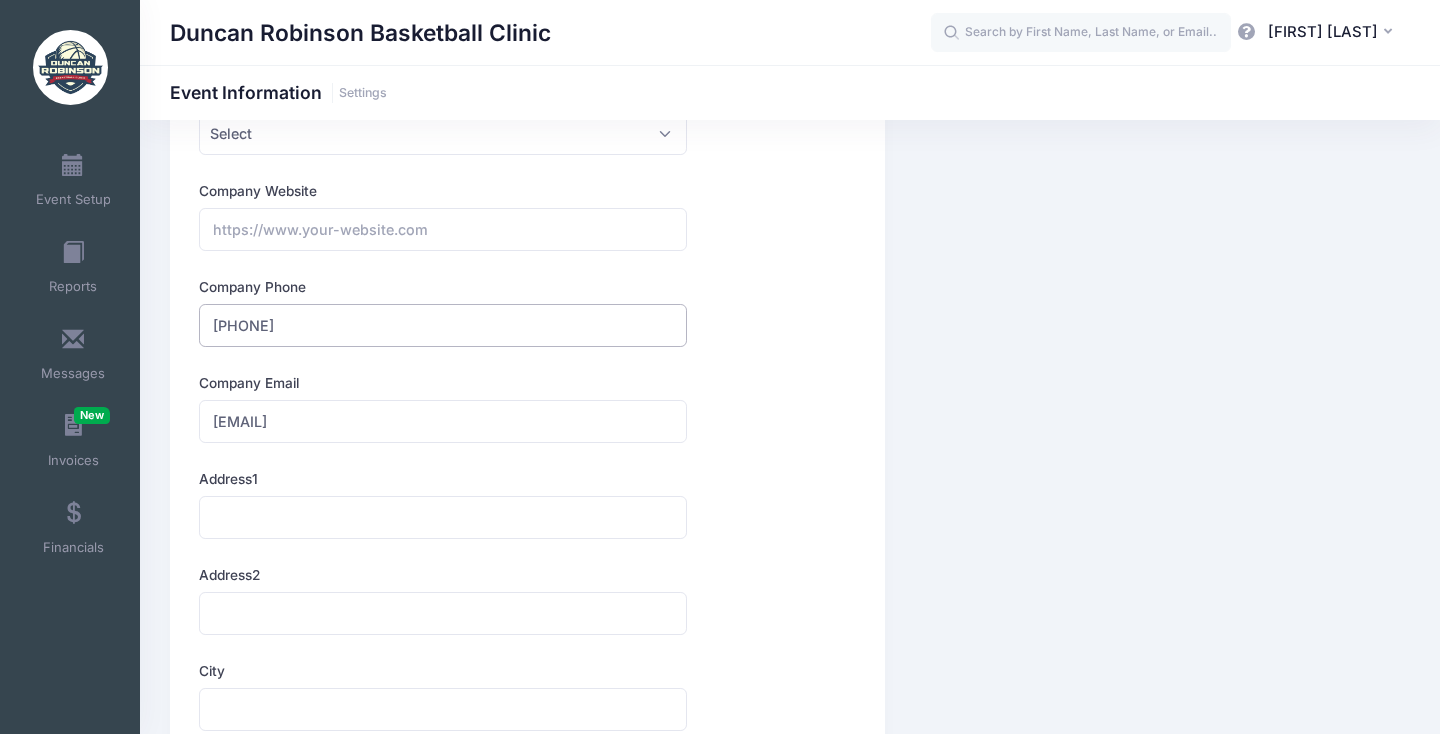 click on "(512) 826-3389" at bounding box center [443, 325] 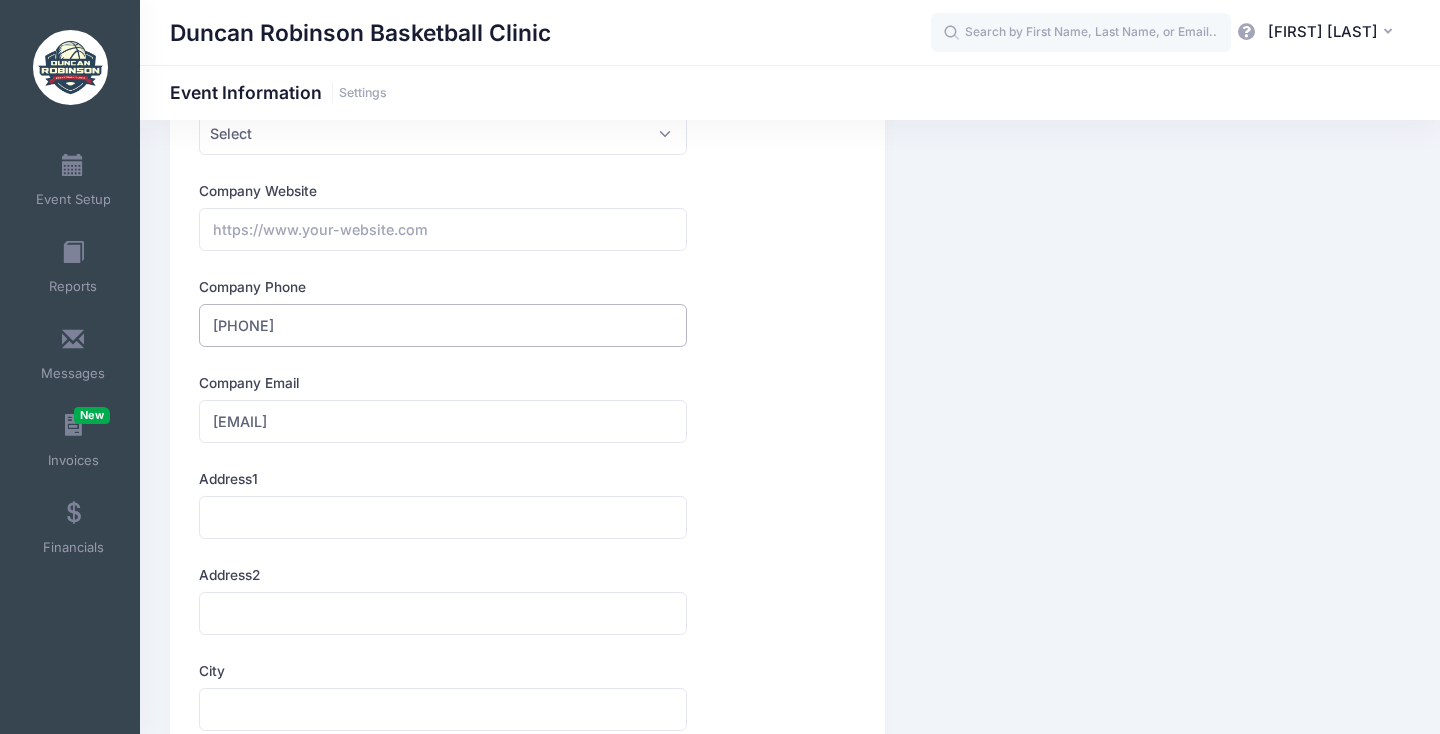 click on "(512) 826-3389" at bounding box center (443, 325) 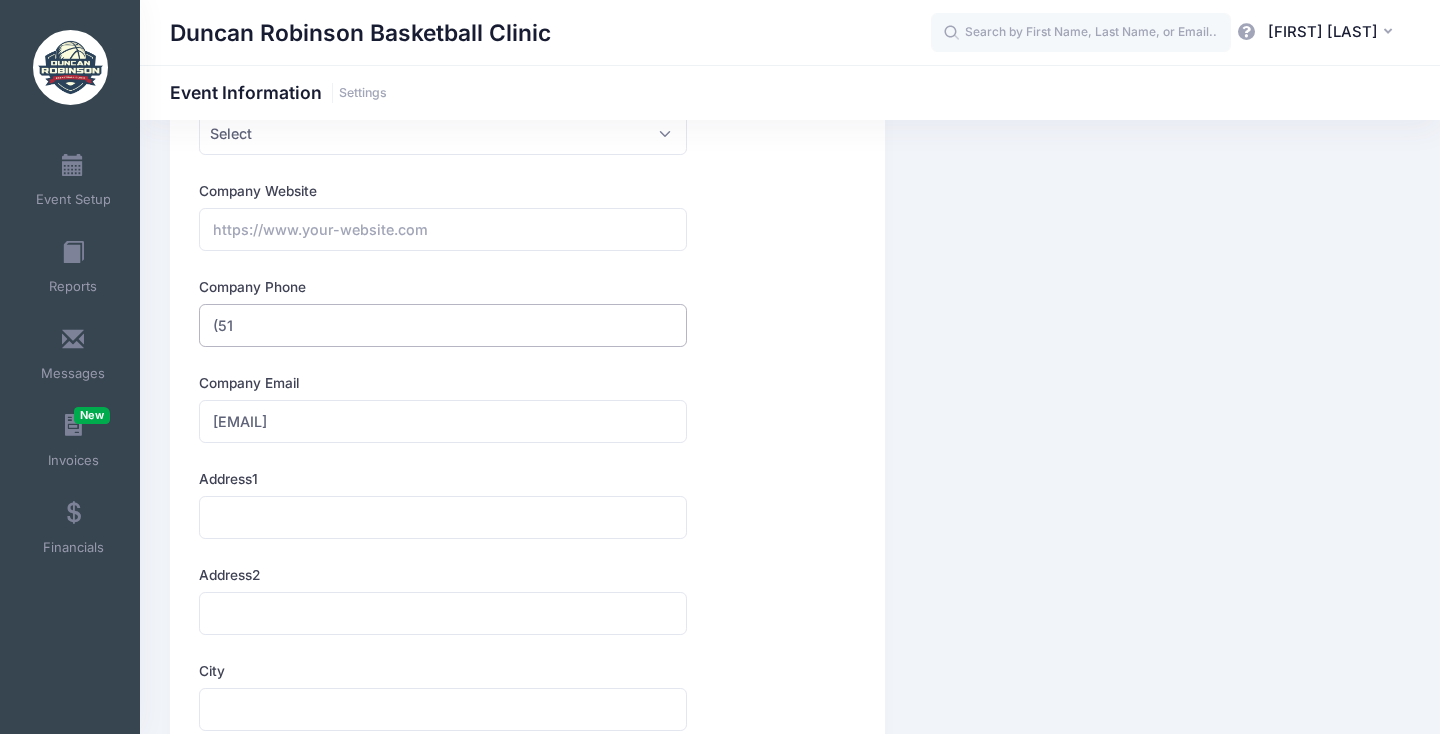 type on "(5" 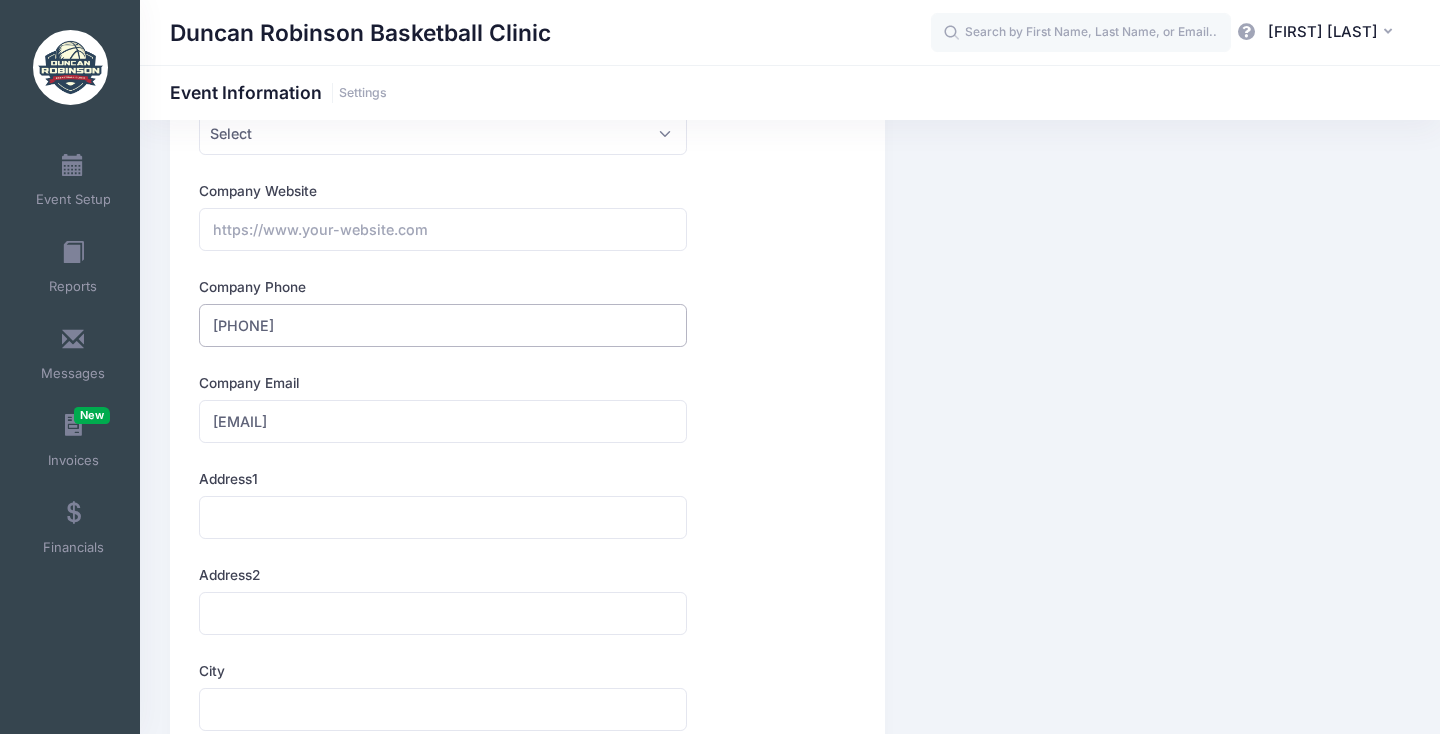 type on "(224) 423-4348" 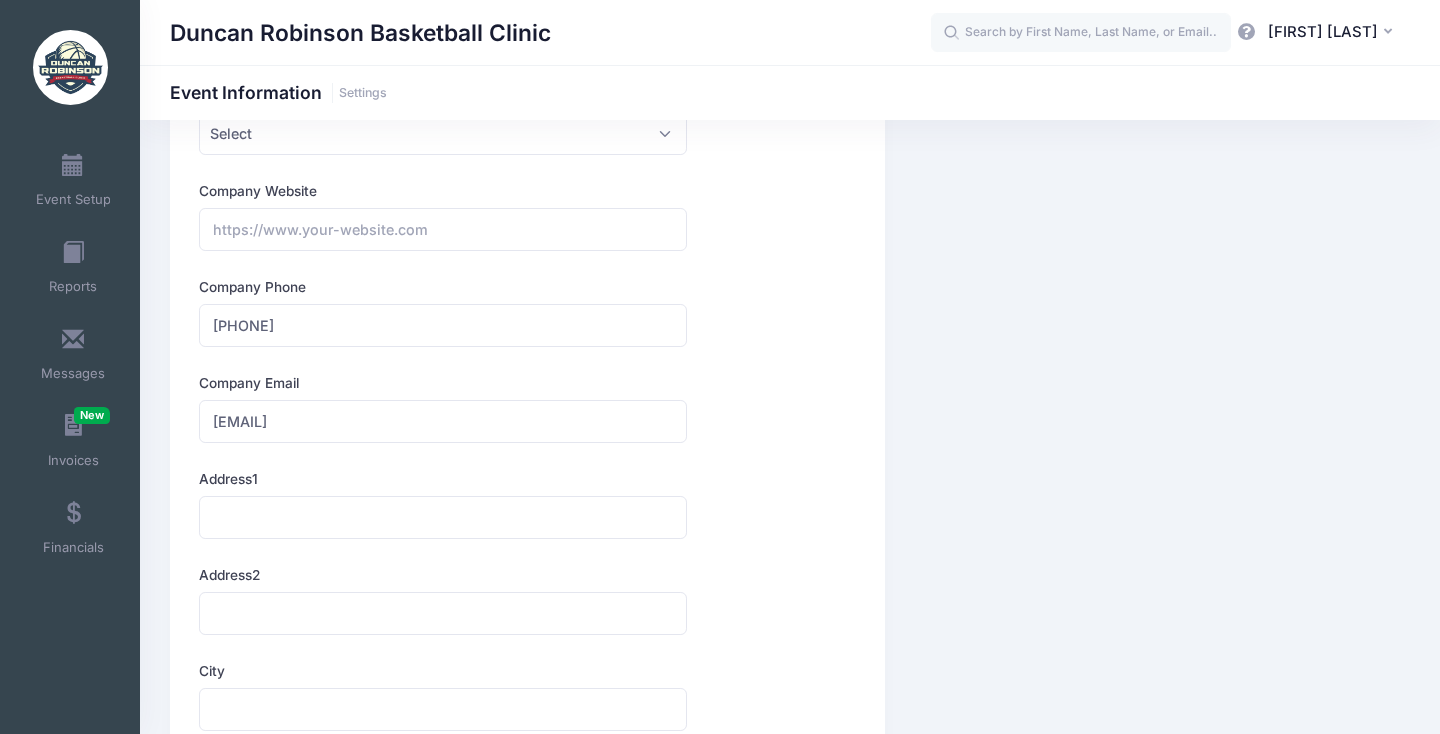 click on "Company Name
Duncan Robinson Basketball Clinic
Type
Select
Academic
Adventure
Arts and Crafts
Select
@ City" at bounding box center (528, 878) 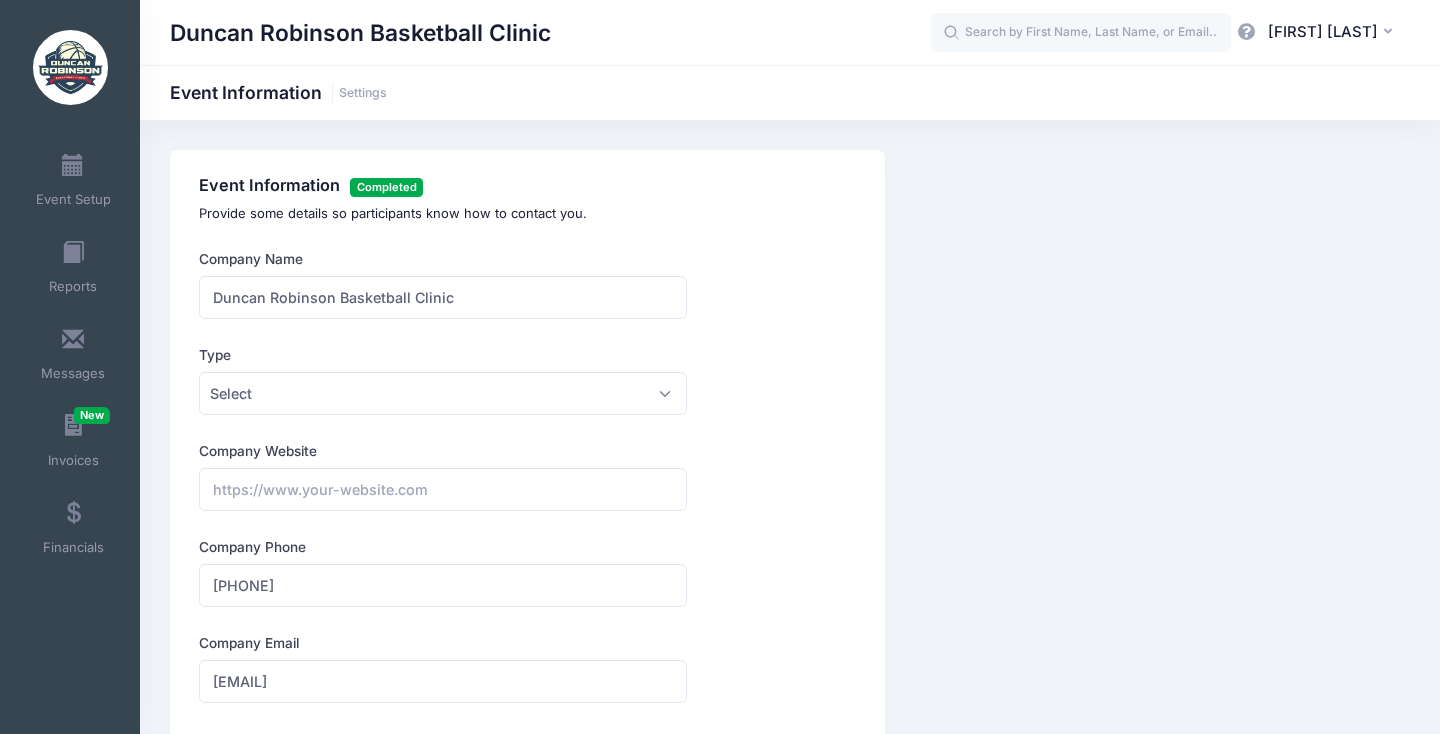 scroll, scrollTop: 0, scrollLeft: 0, axis: both 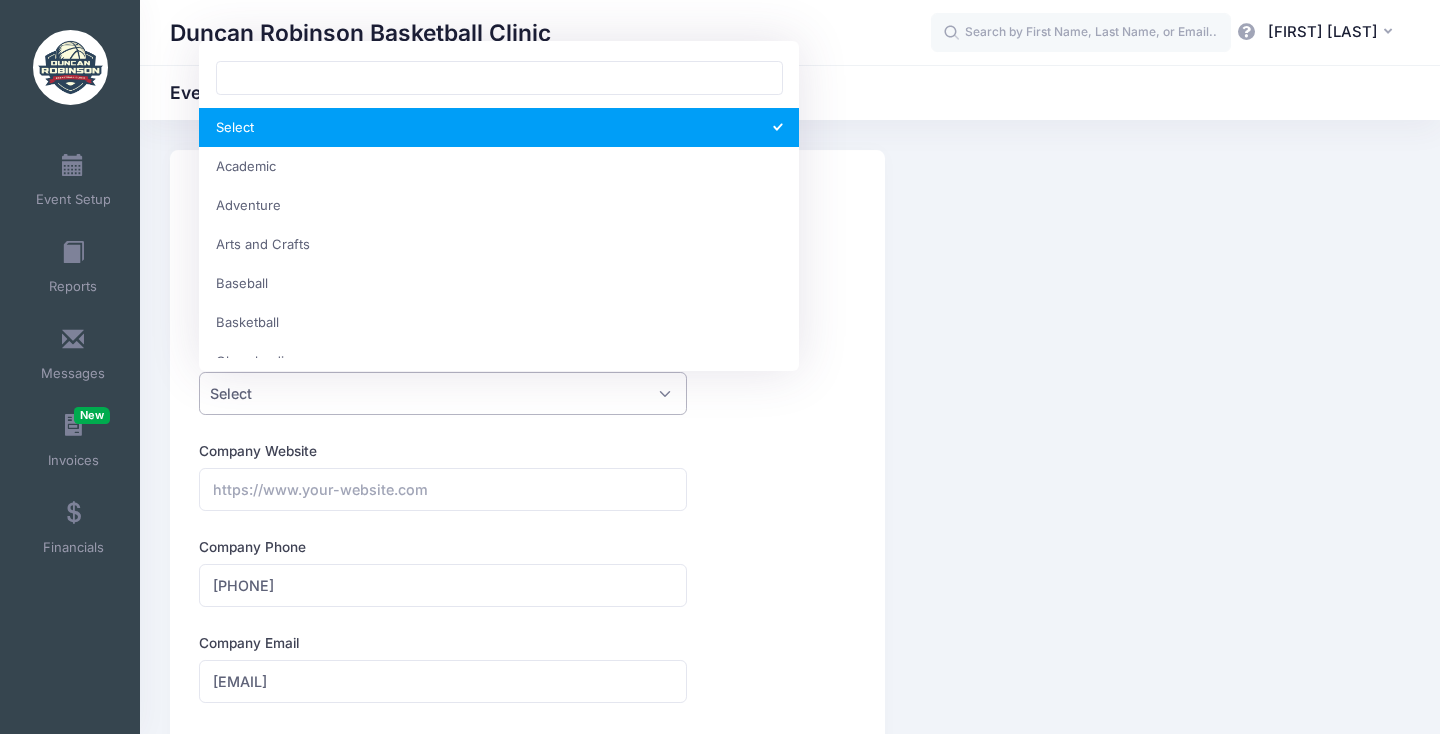 click on "Select" at bounding box center (443, 393) 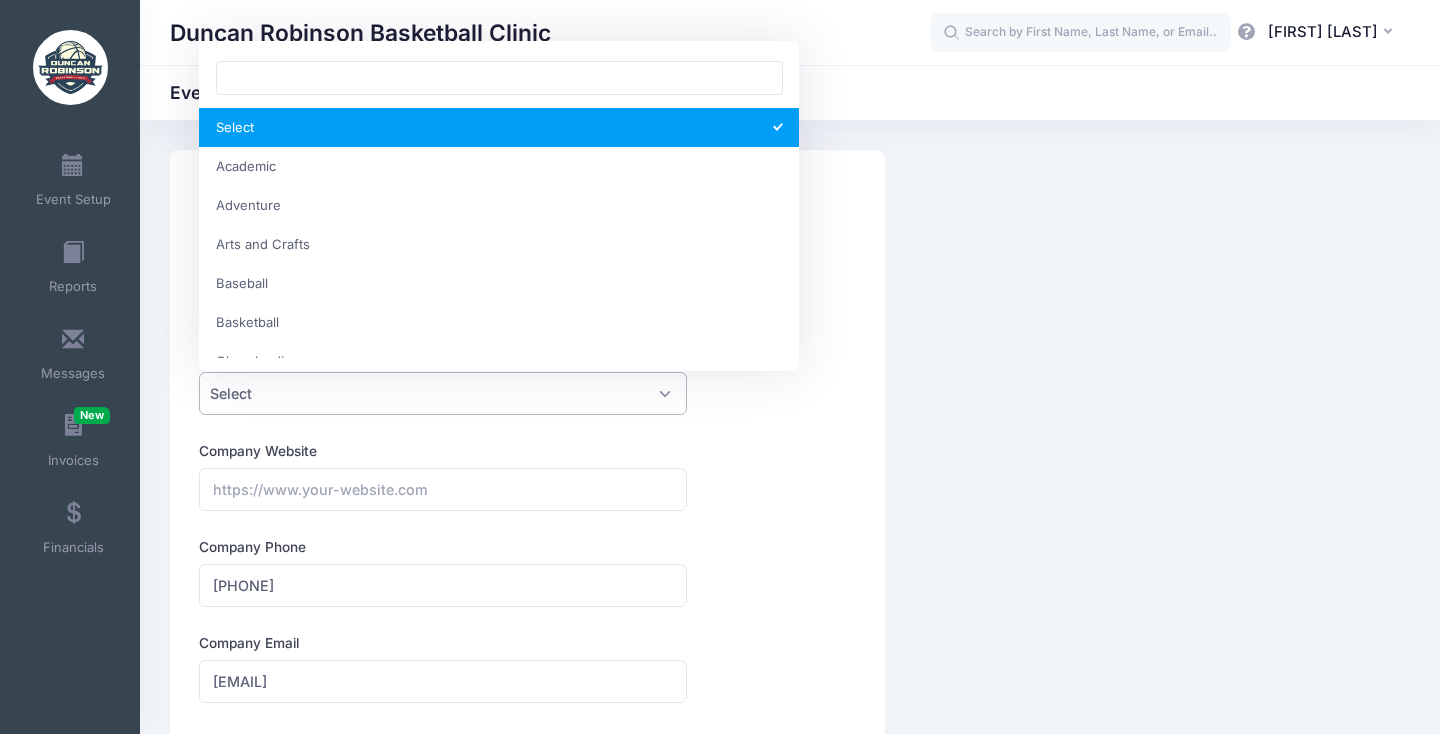 click on "Company Name
Duncan Robinson Basketball Clinic
Type
Select
Academic
Adventure
Arts and Crafts
Select
@ City" at bounding box center (528, 1138) 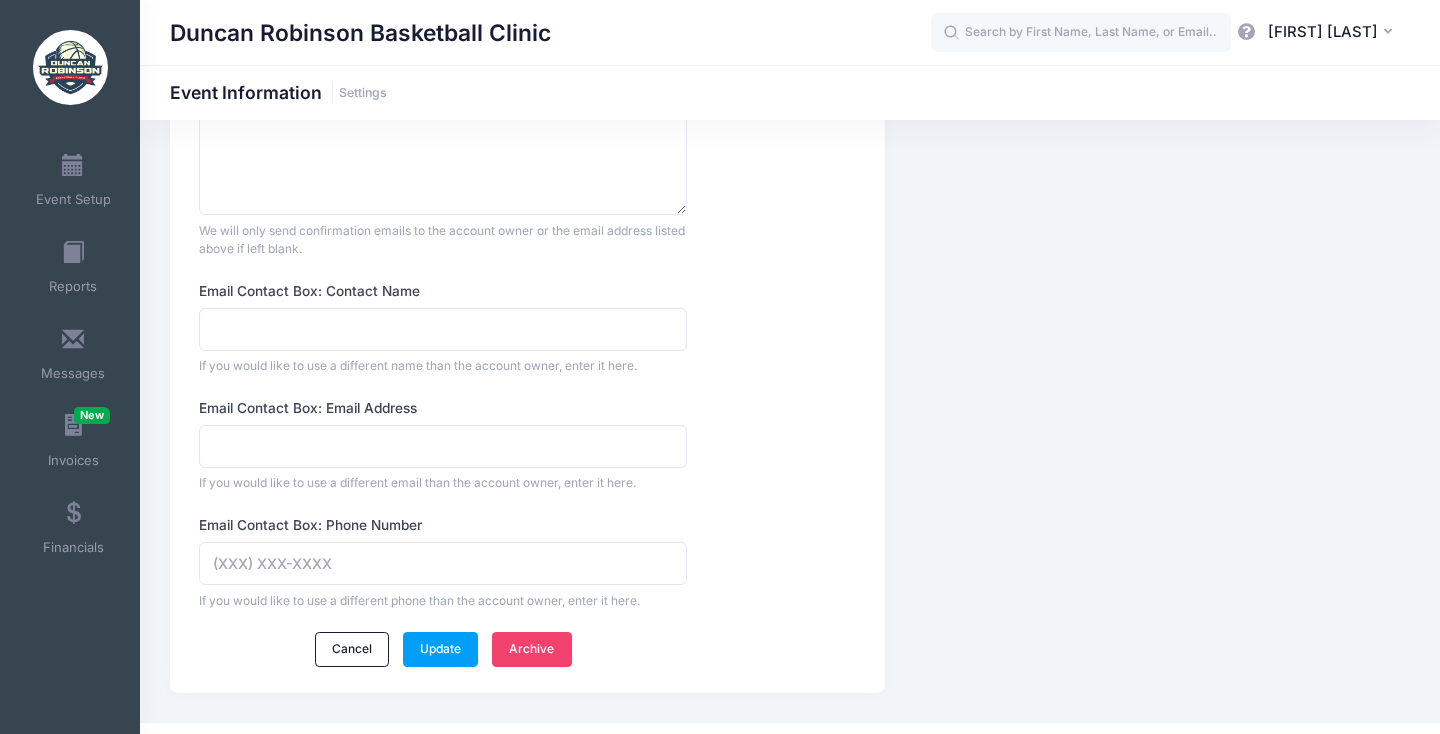 scroll, scrollTop: 1363, scrollLeft: 0, axis: vertical 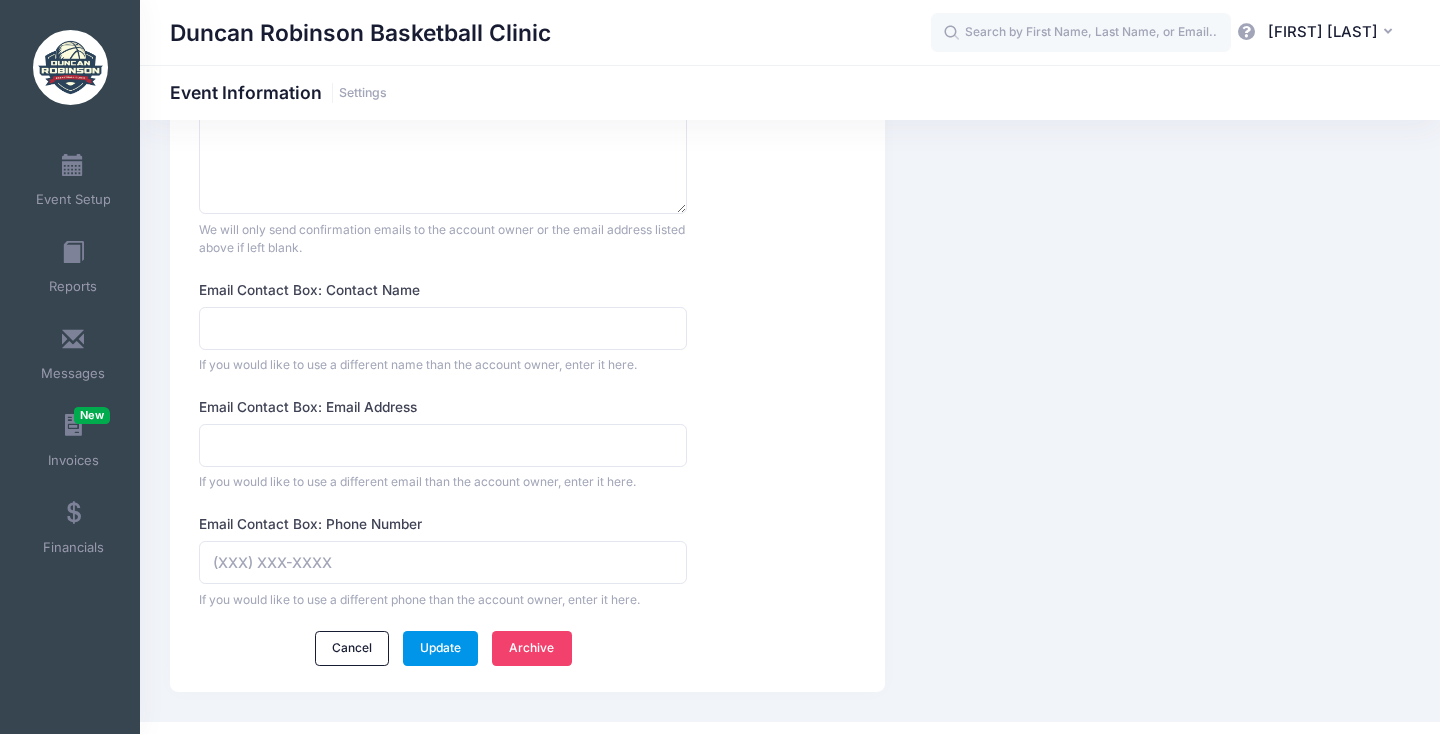 click on "Update" at bounding box center [441, 648] 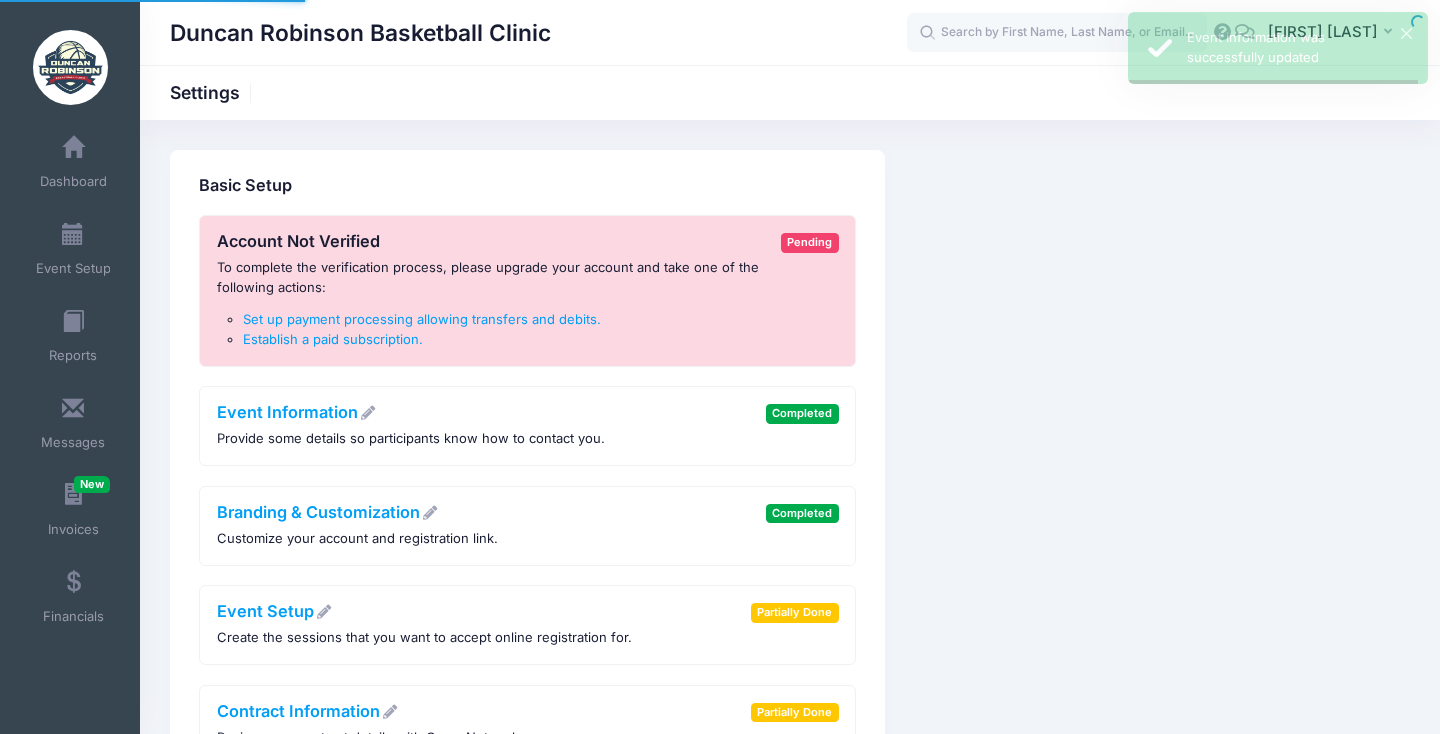 scroll, scrollTop: 0, scrollLeft: 0, axis: both 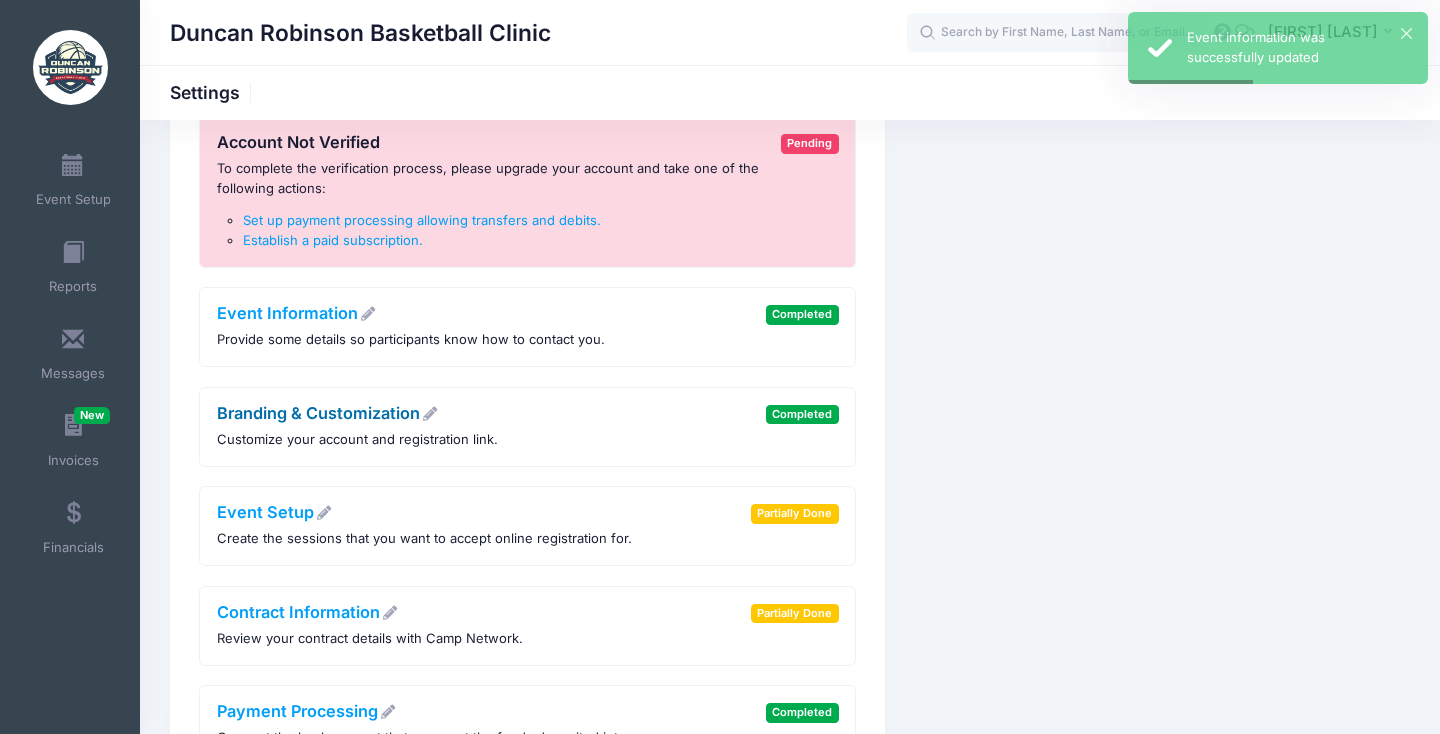 click at bounding box center [430, 414] 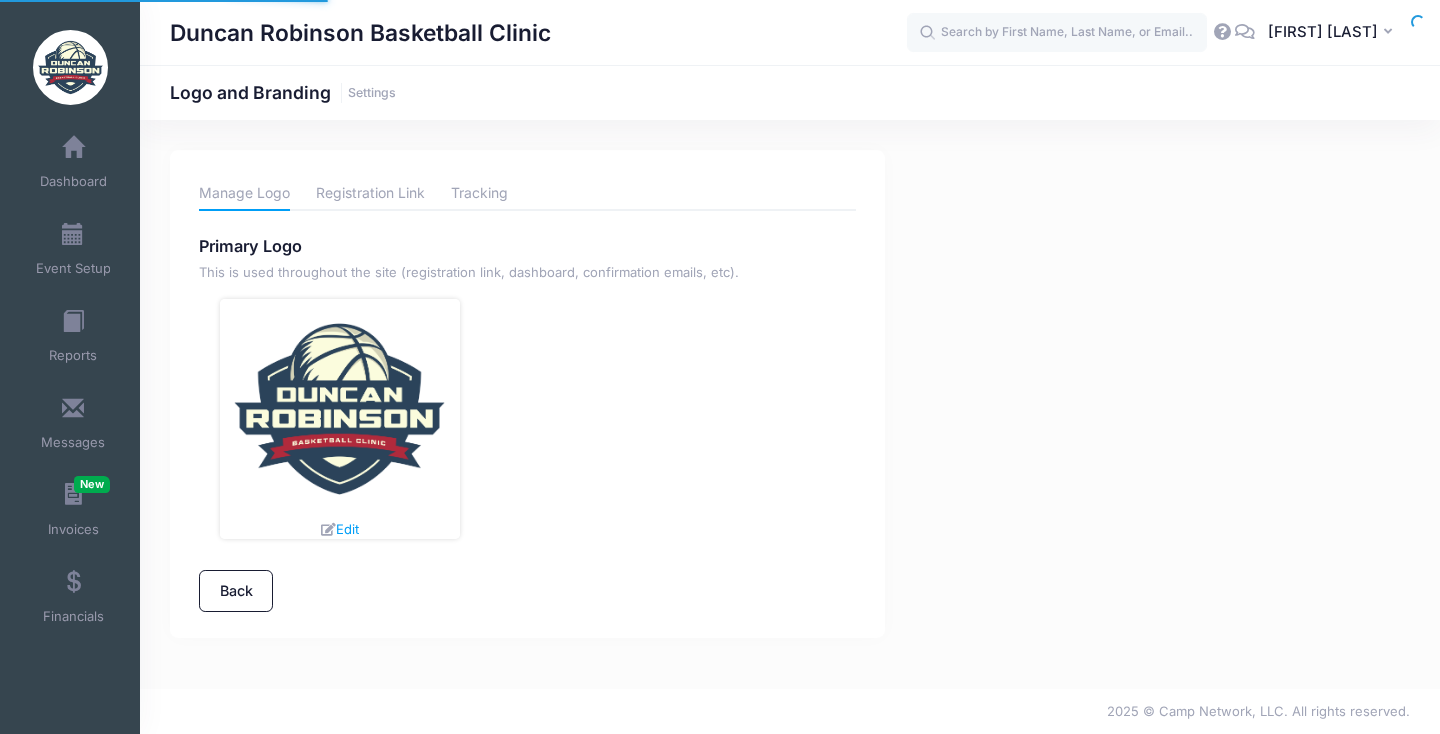 scroll, scrollTop: 0, scrollLeft: 0, axis: both 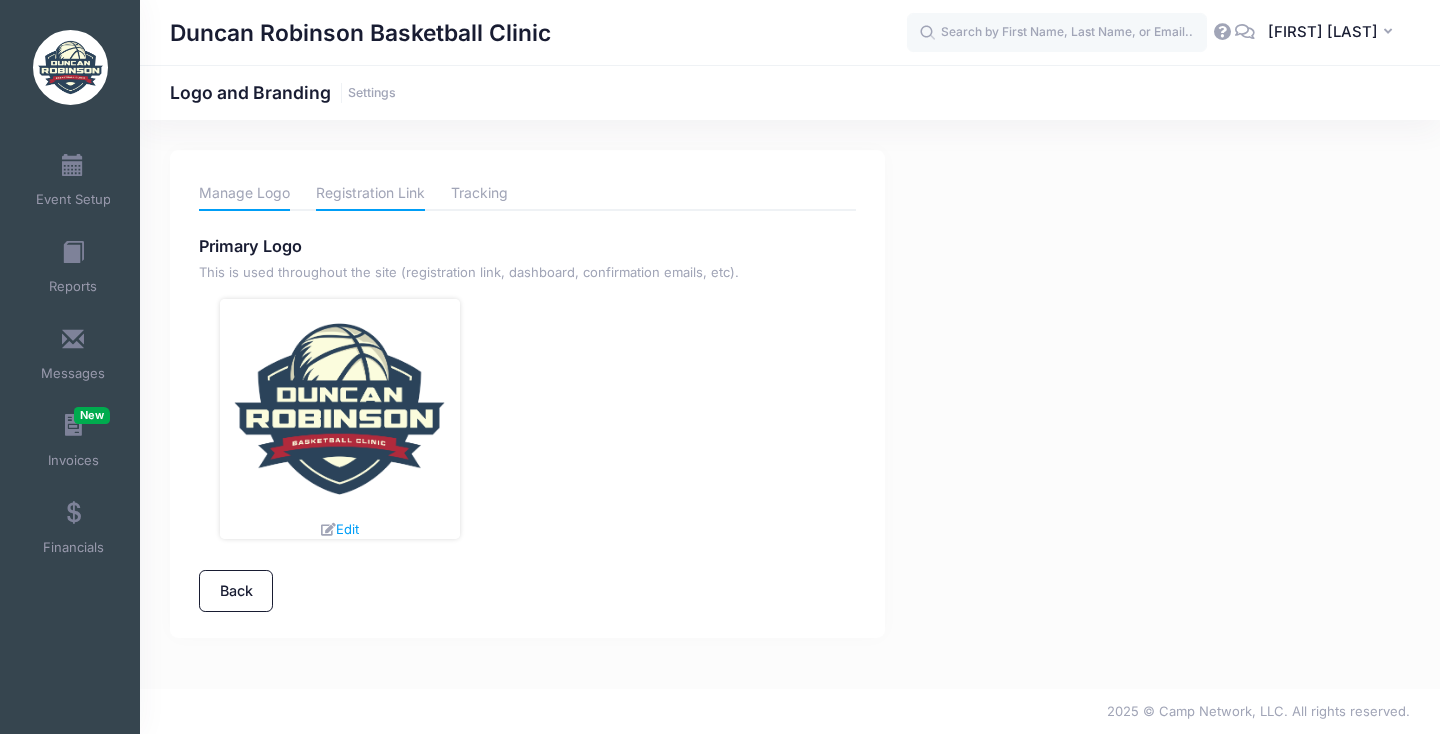 click on "Registration Link" at bounding box center [370, 193] 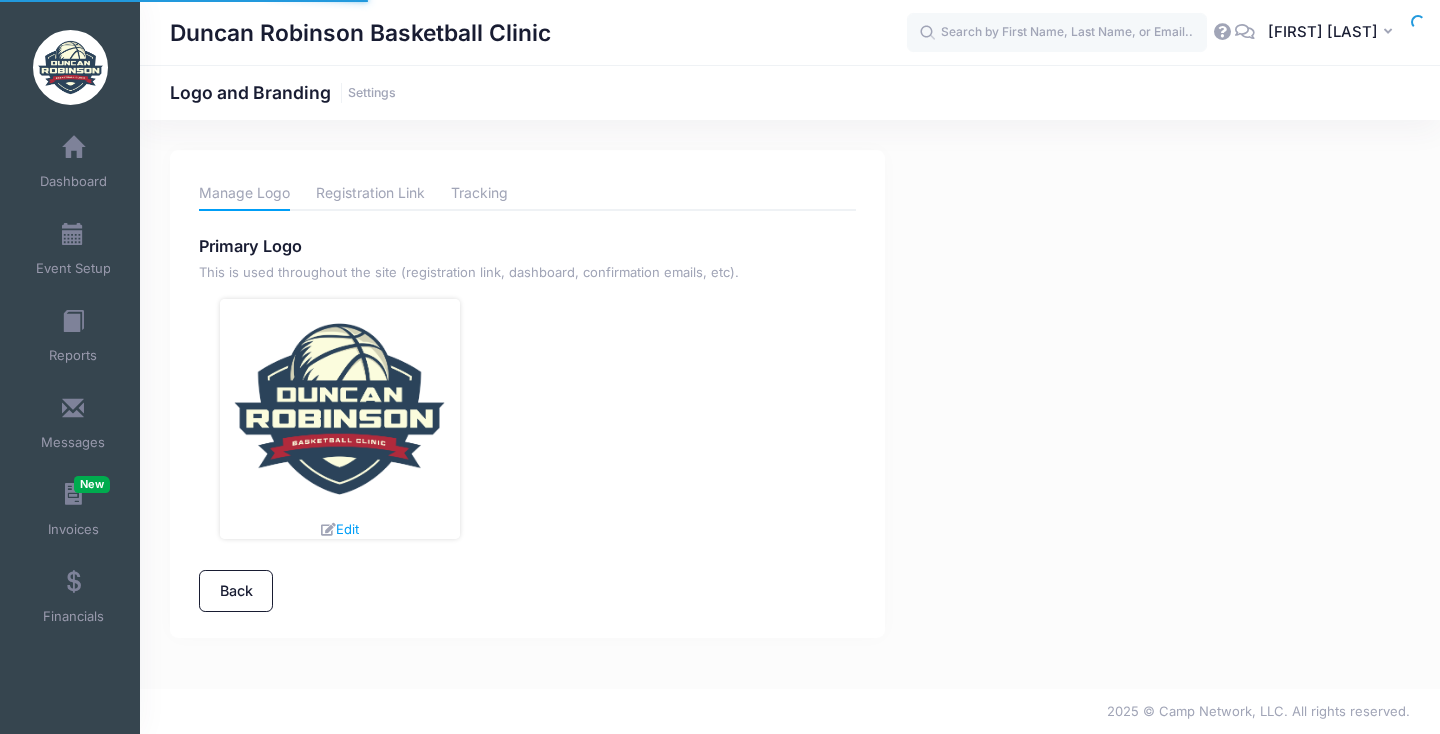 scroll, scrollTop: 0, scrollLeft: 0, axis: both 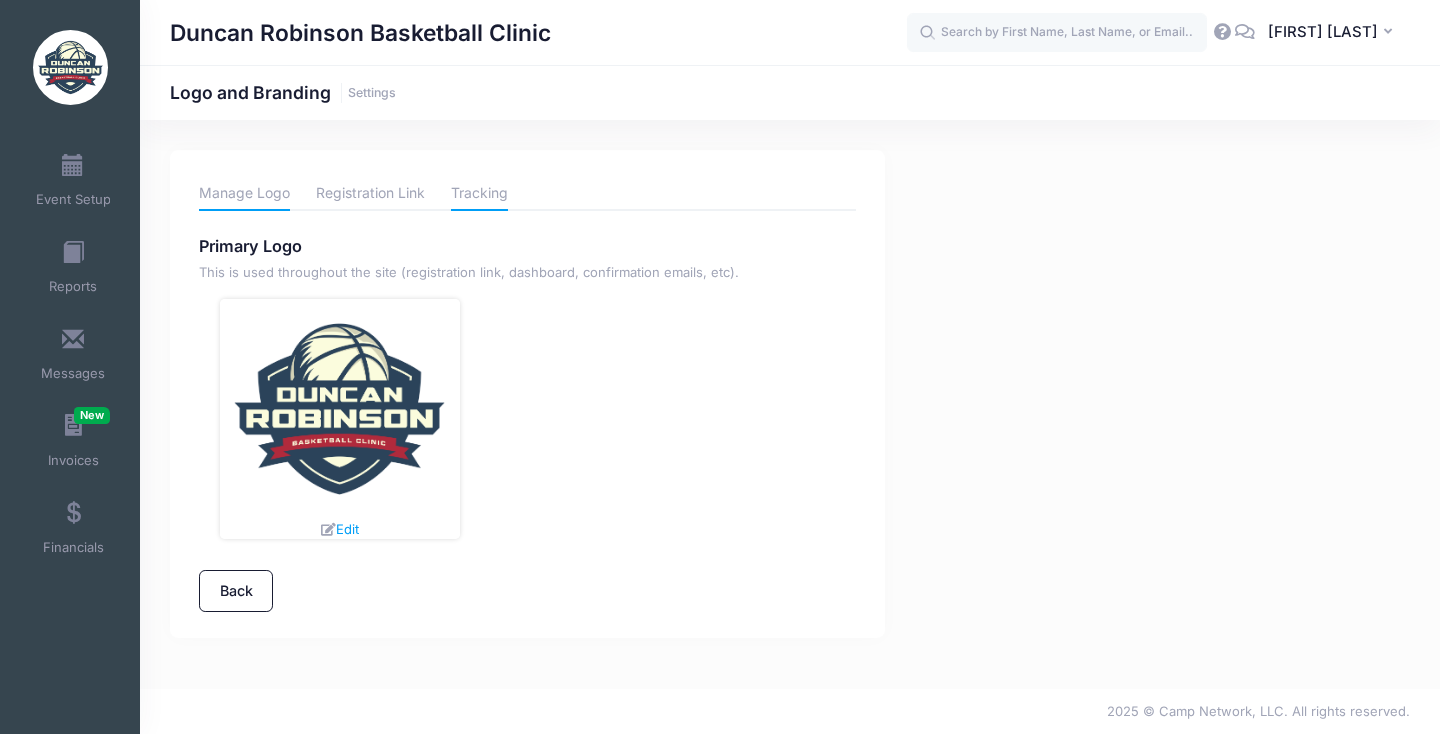 click on "Tracking" at bounding box center (479, 193) 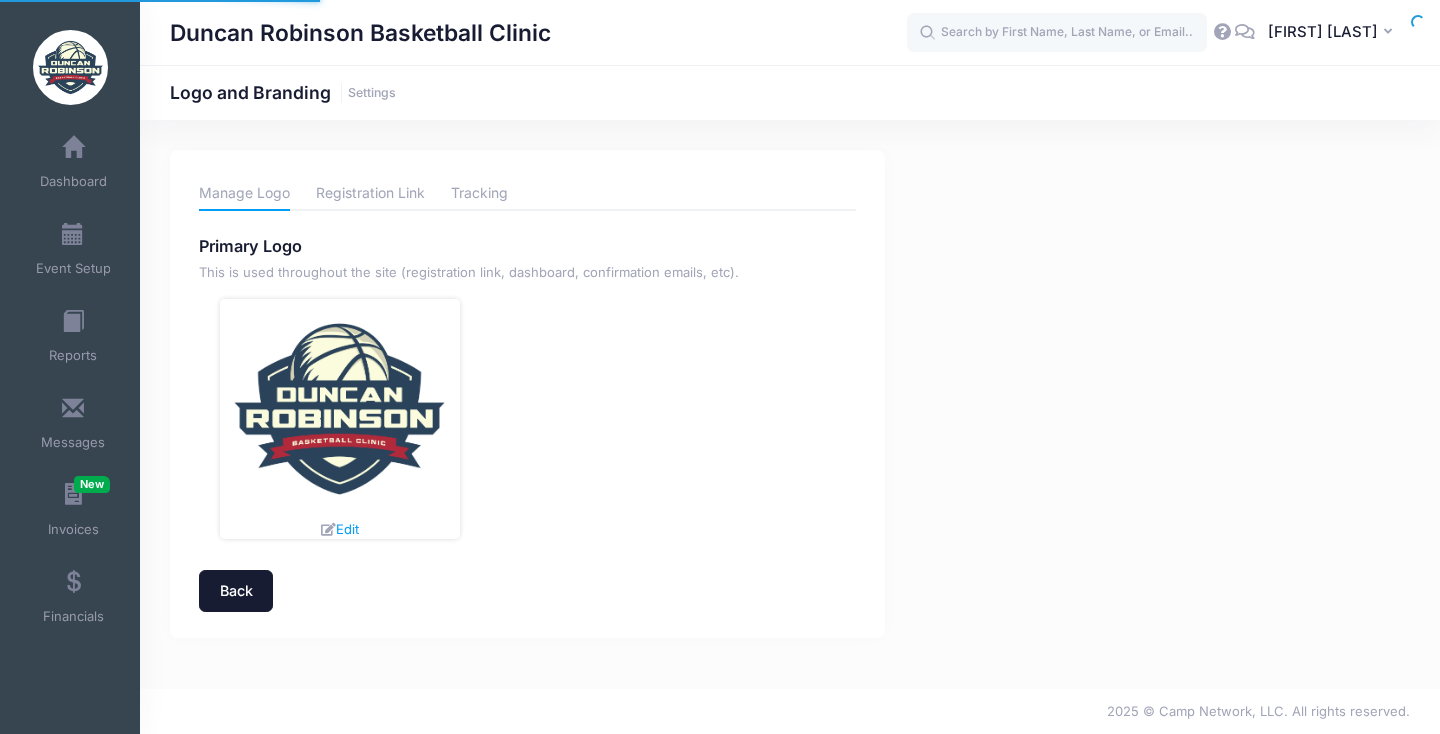 scroll, scrollTop: 0, scrollLeft: 0, axis: both 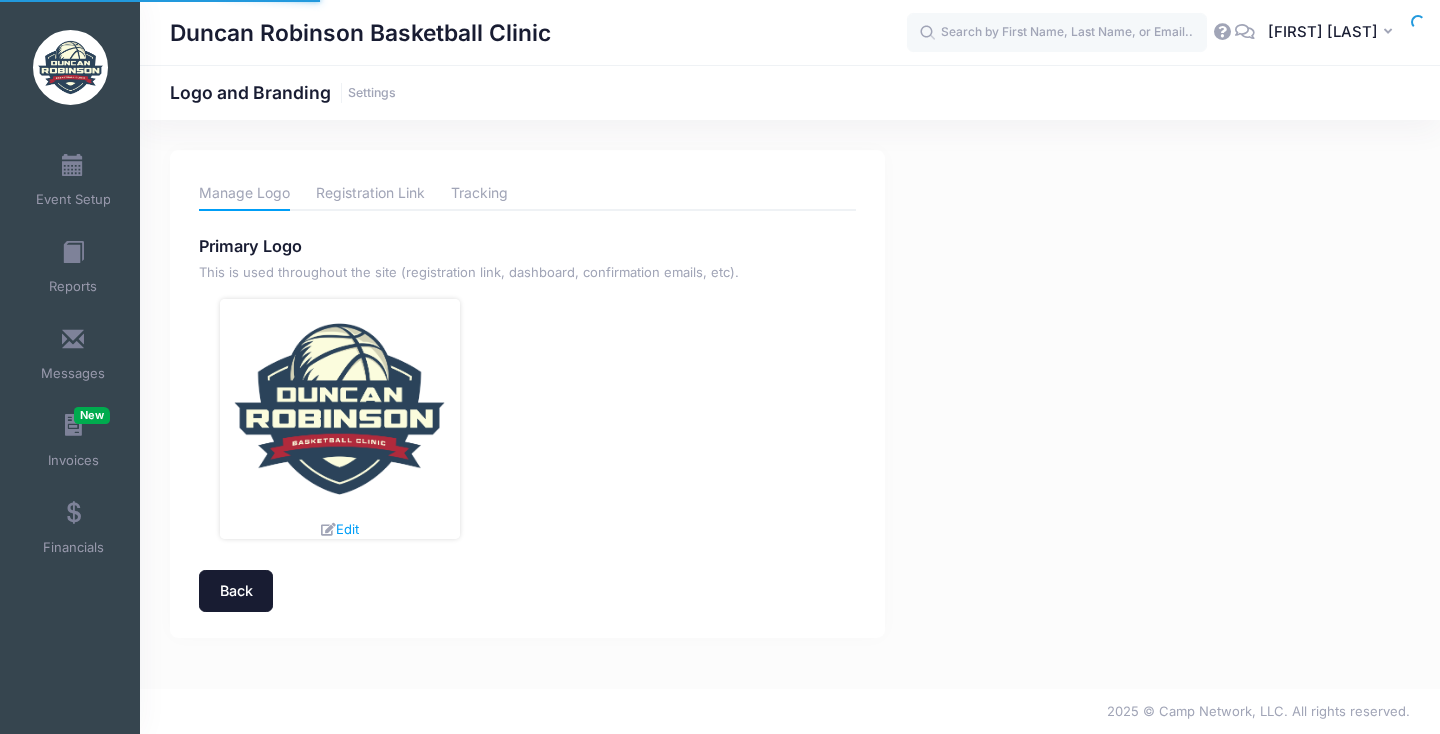 click on "Back" at bounding box center (236, 591) 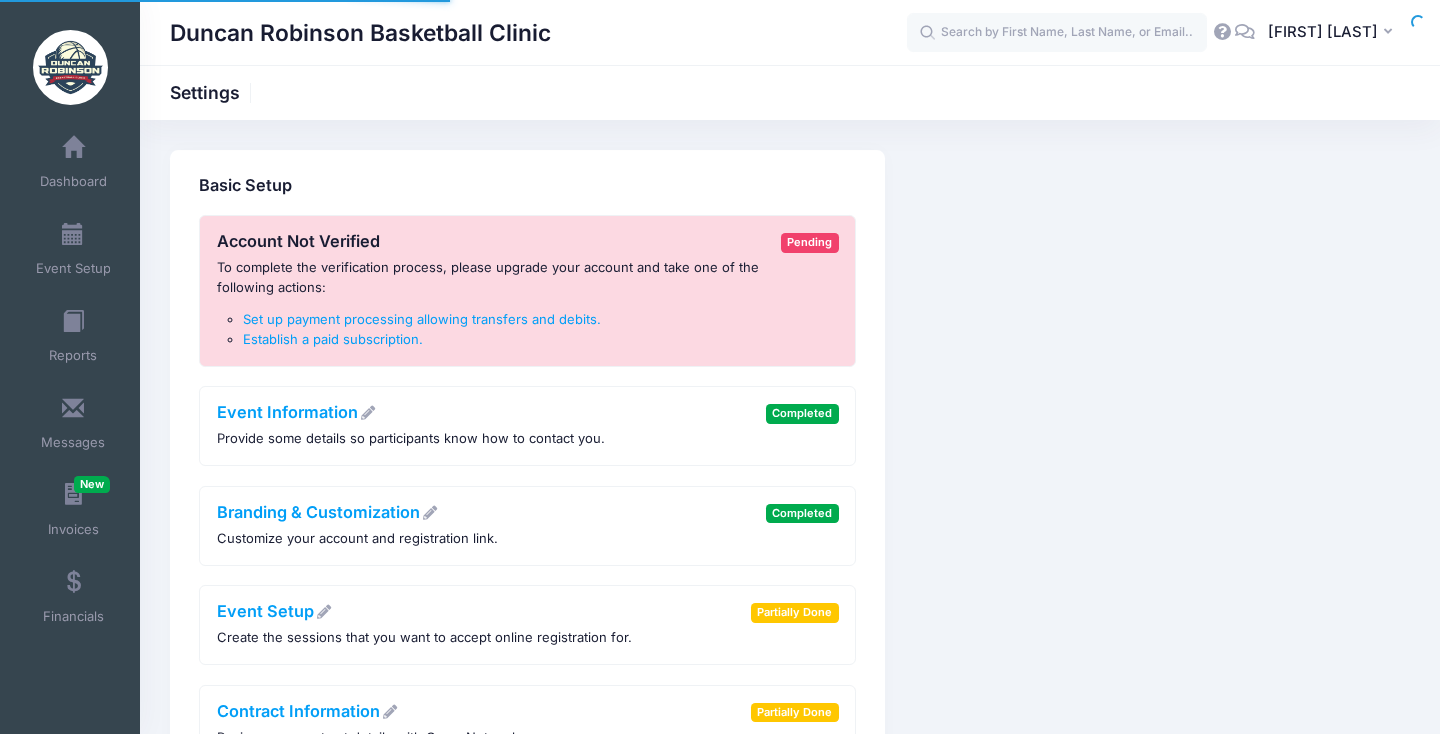 scroll, scrollTop: 0, scrollLeft: 0, axis: both 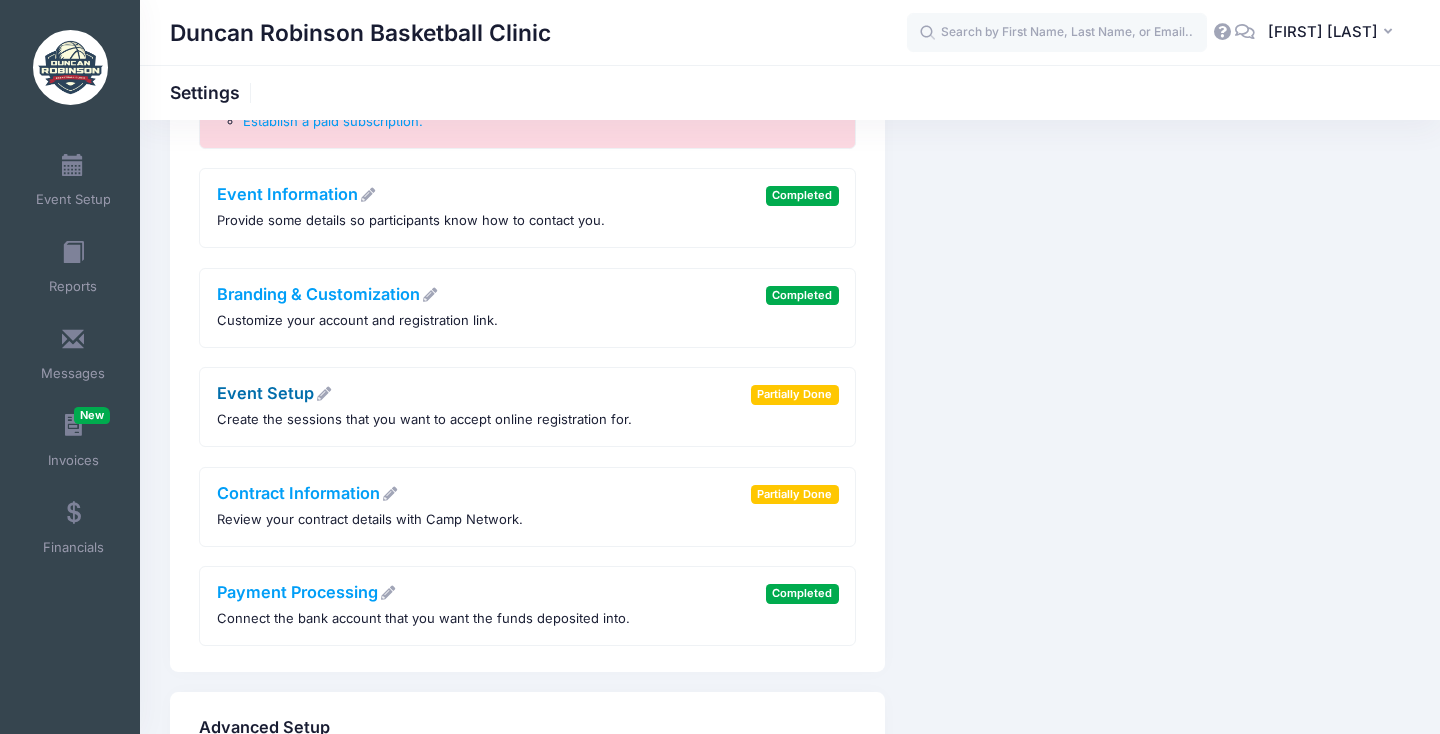 click at bounding box center (324, 394) 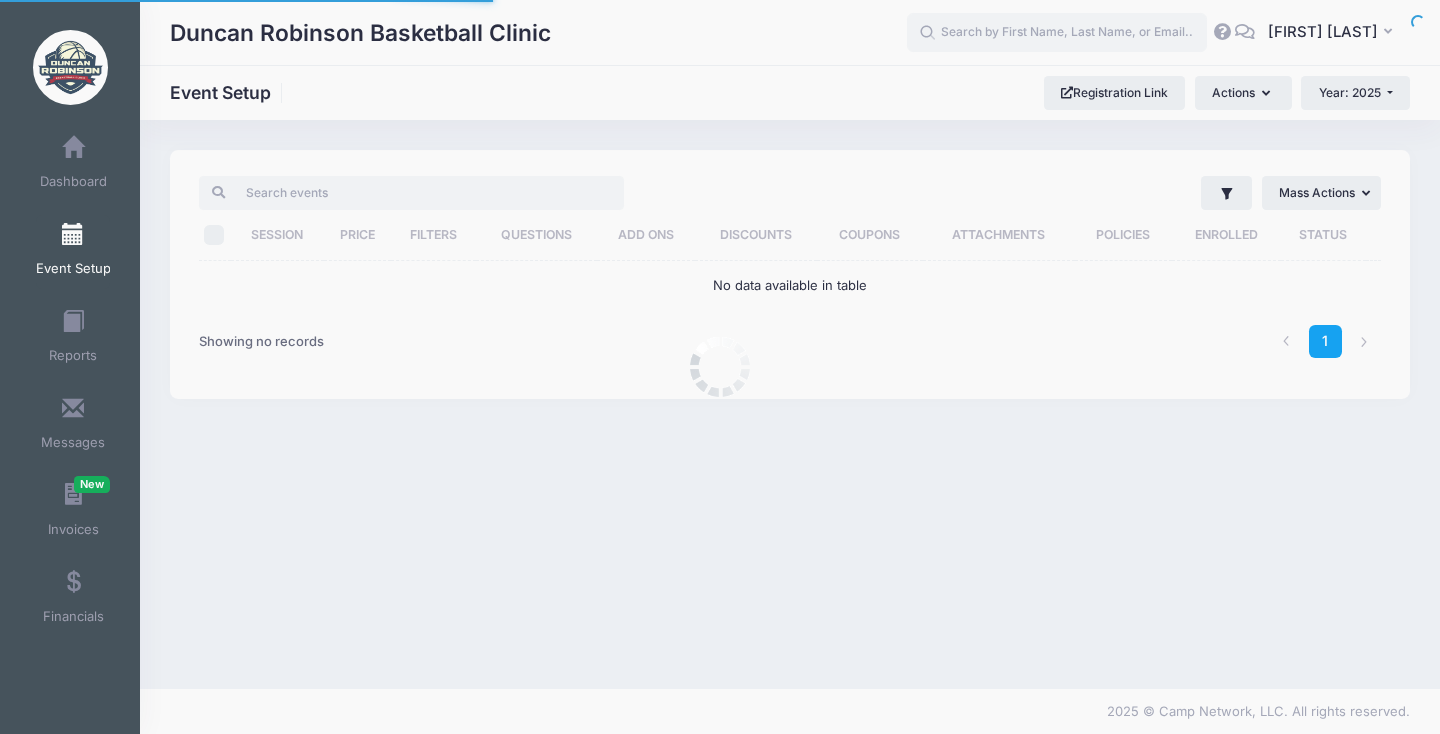 scroll, scrollTop: 0, scrollLeft: 0, axis: both 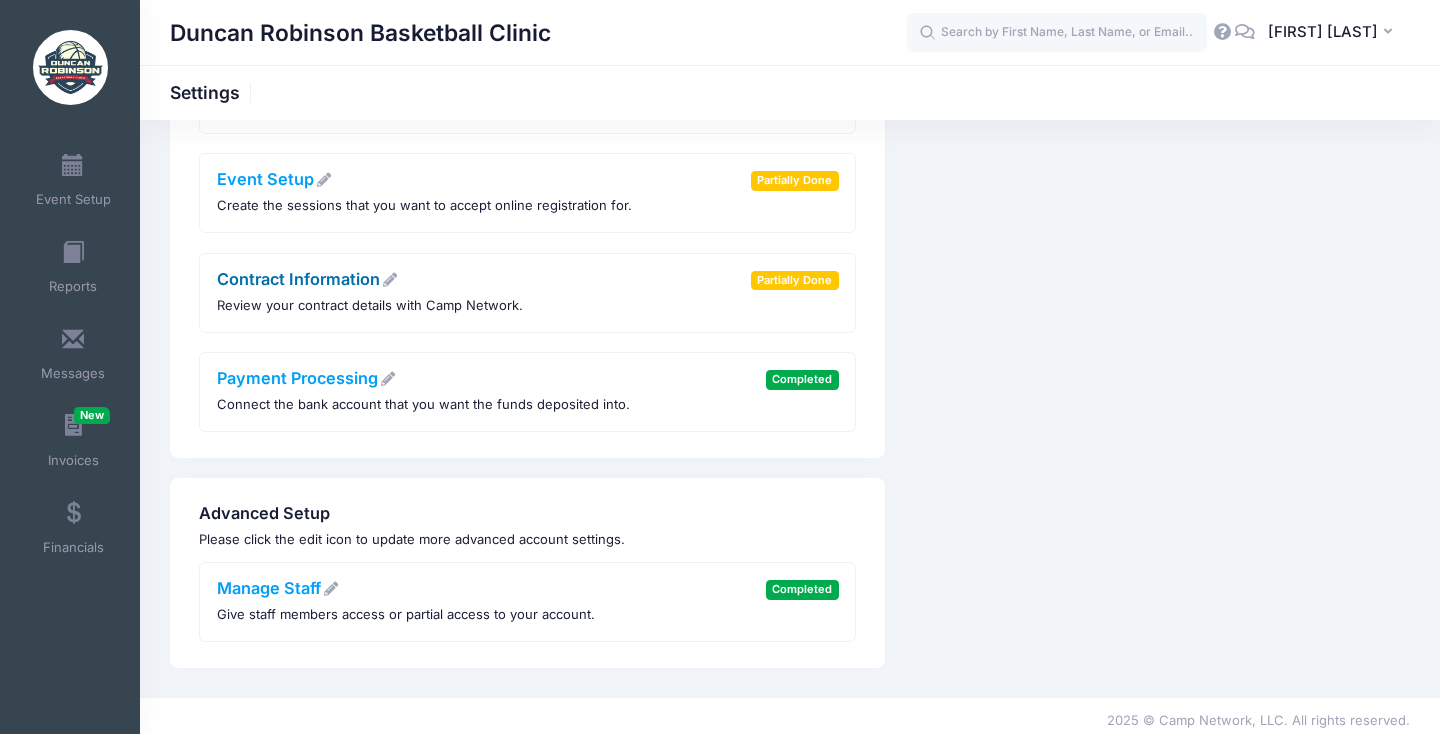 click at bounding box center (390, 280) 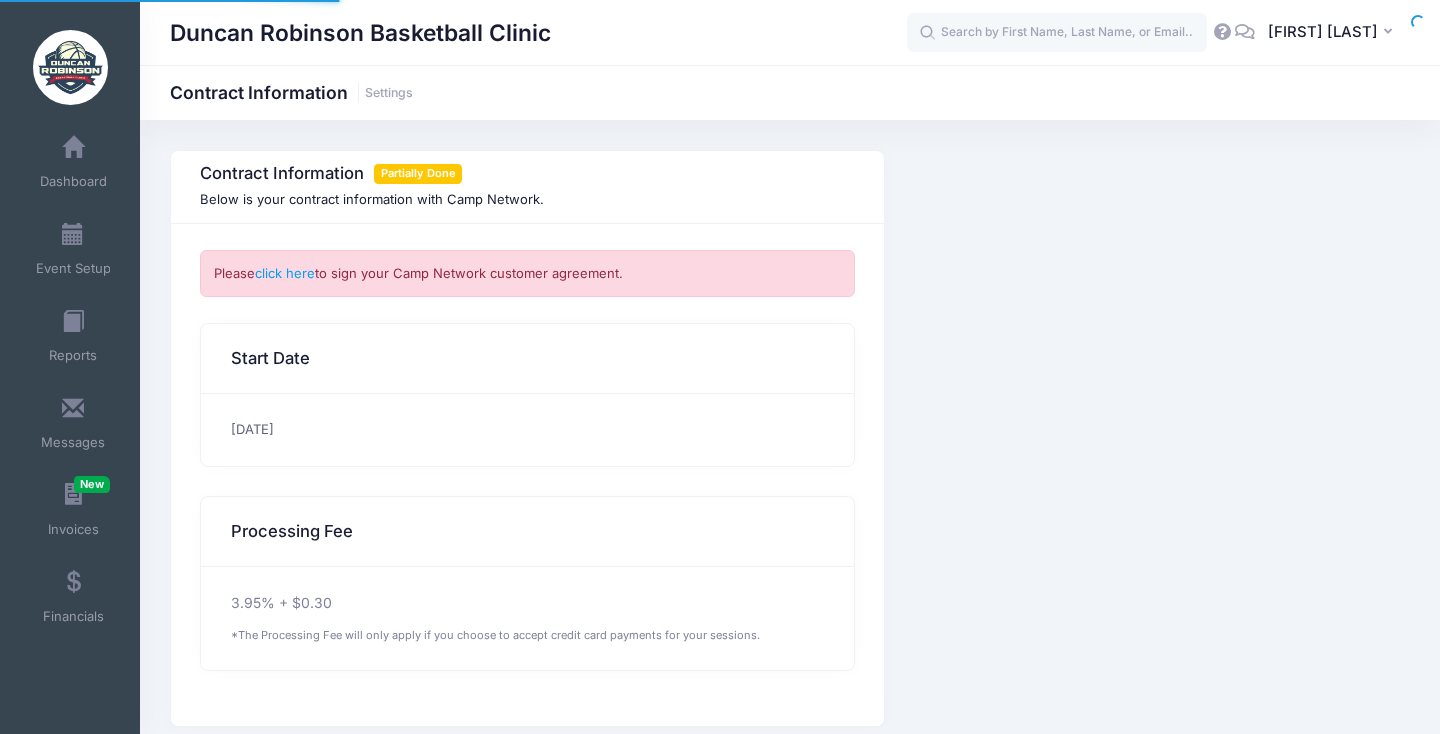 scroll, scrollTop: 0, scrollLeft: 0, axis: both 